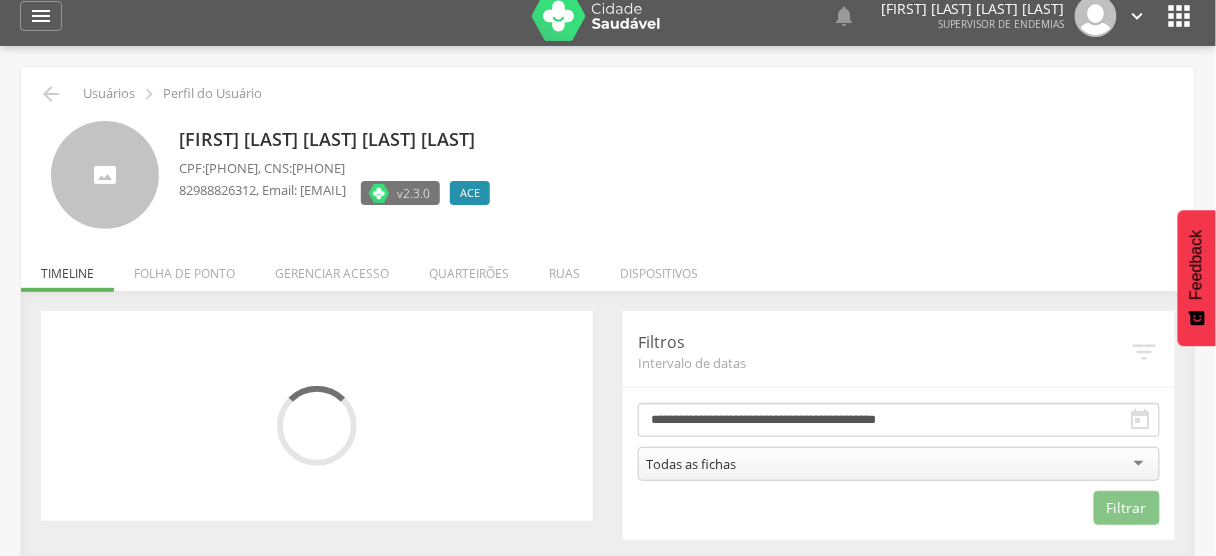 scroll, scrollTop: 60, scrollLeft: 0, axis: vertical 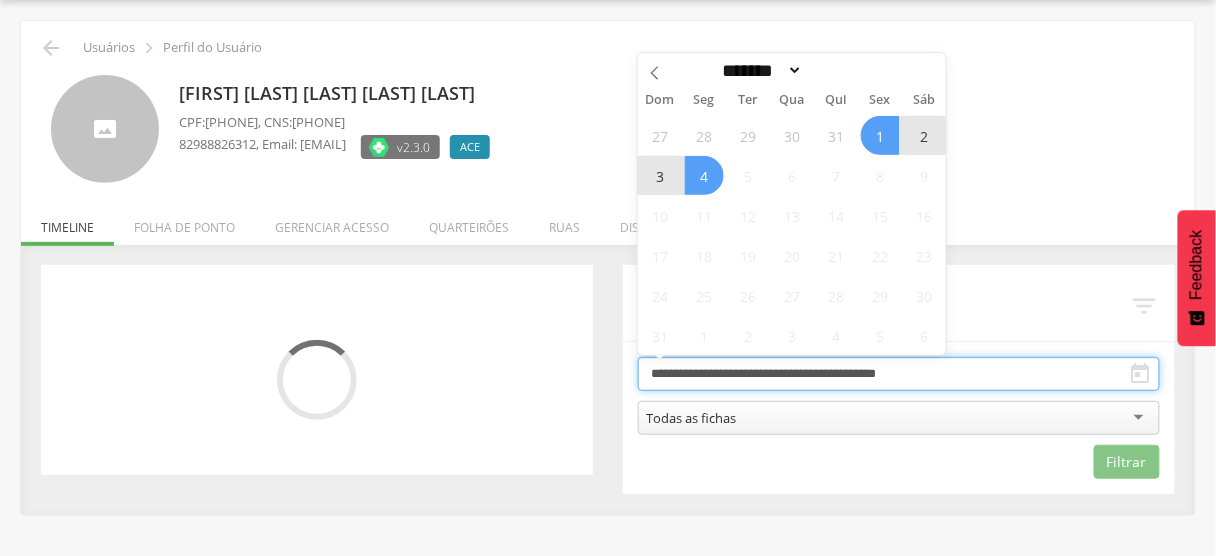 click on "**********" at bounding box center (899, 374) 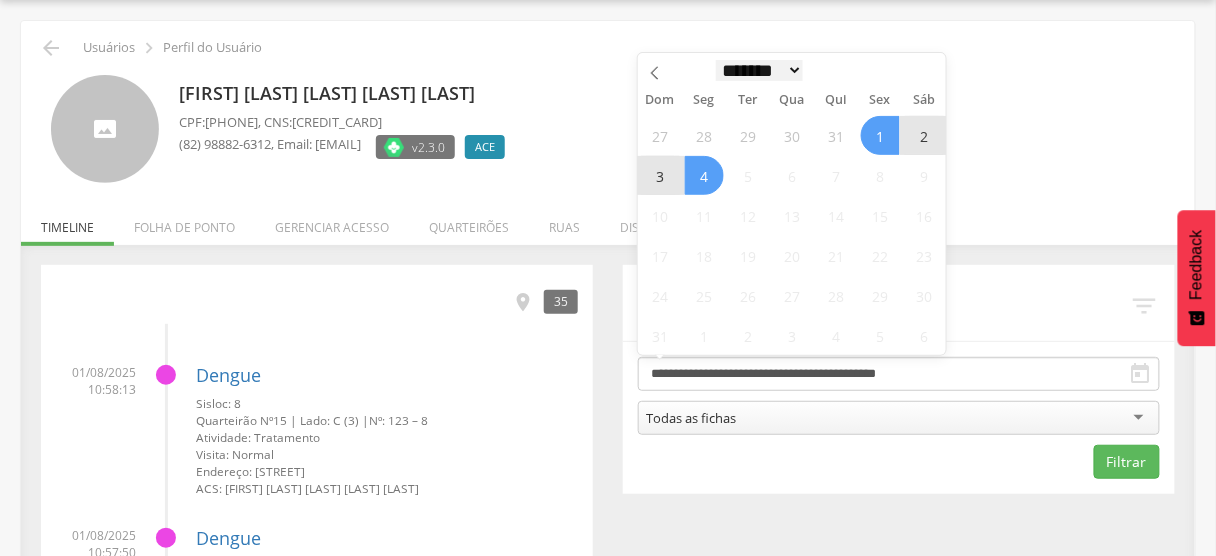 click on "******* ********* ***** ***** **** ***** ***** ******" at bounding box center (760, 70) 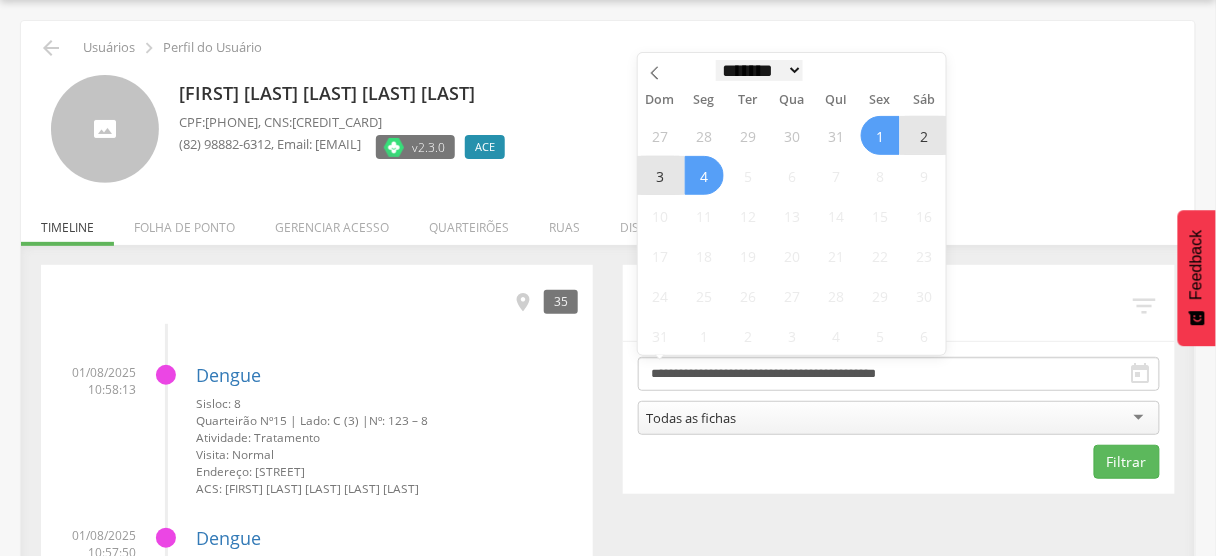 select on "*" 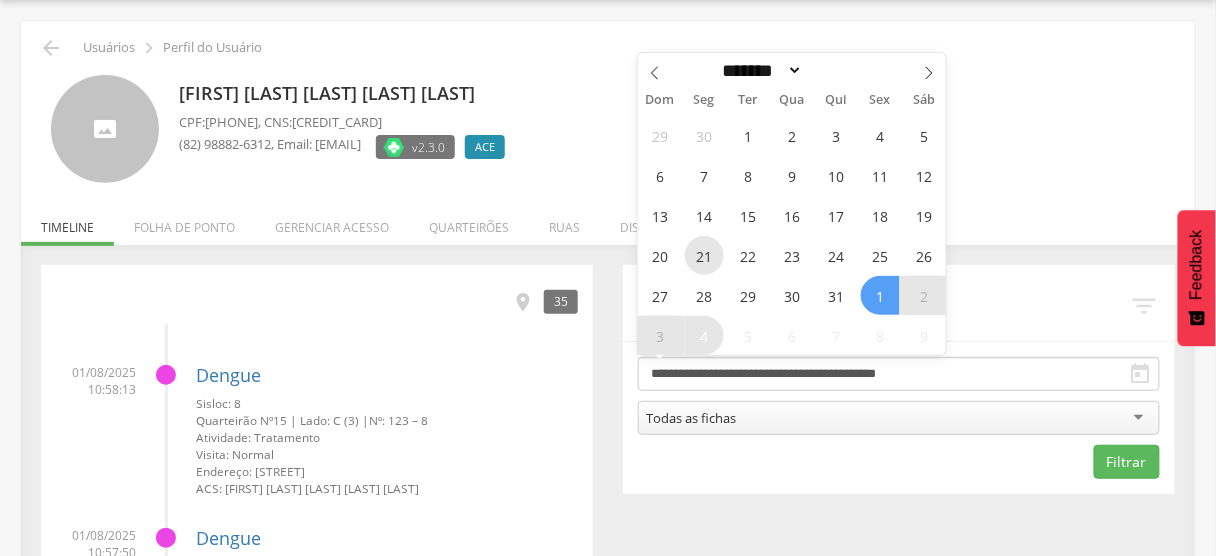 click on "21" at bounding box center (704, 255) 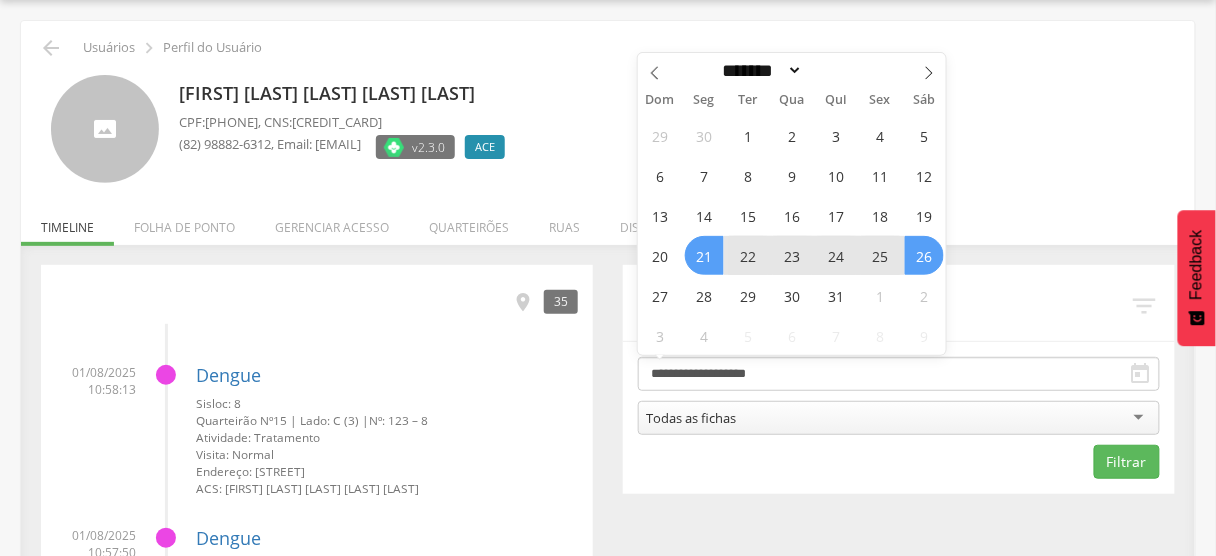 click on "26" at bounding box center [924, 255] 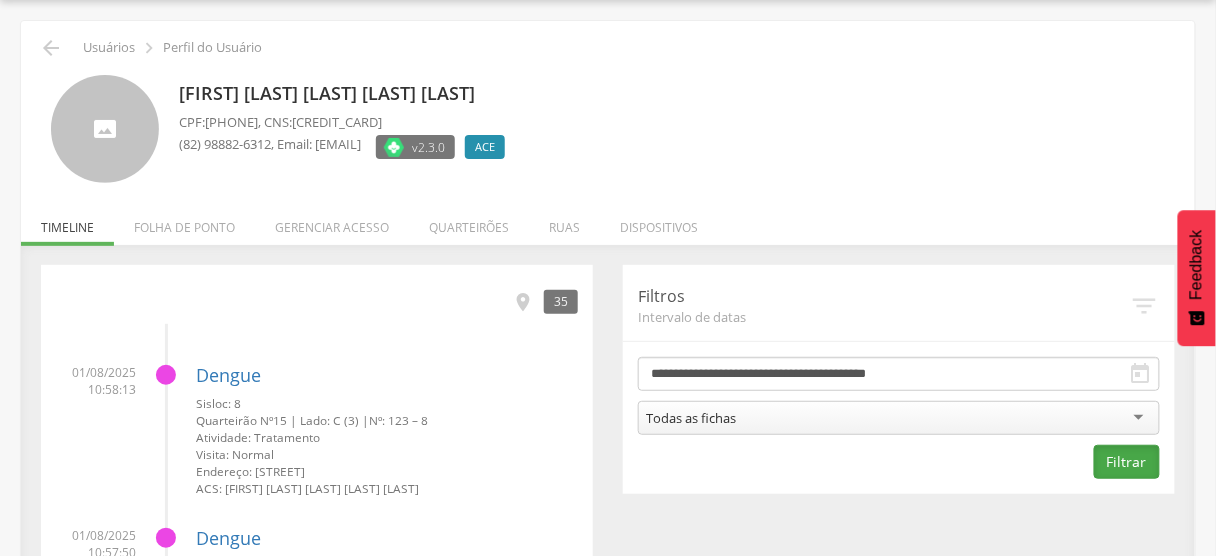 click on "Filtrar" at bounding box center [1127, 462] 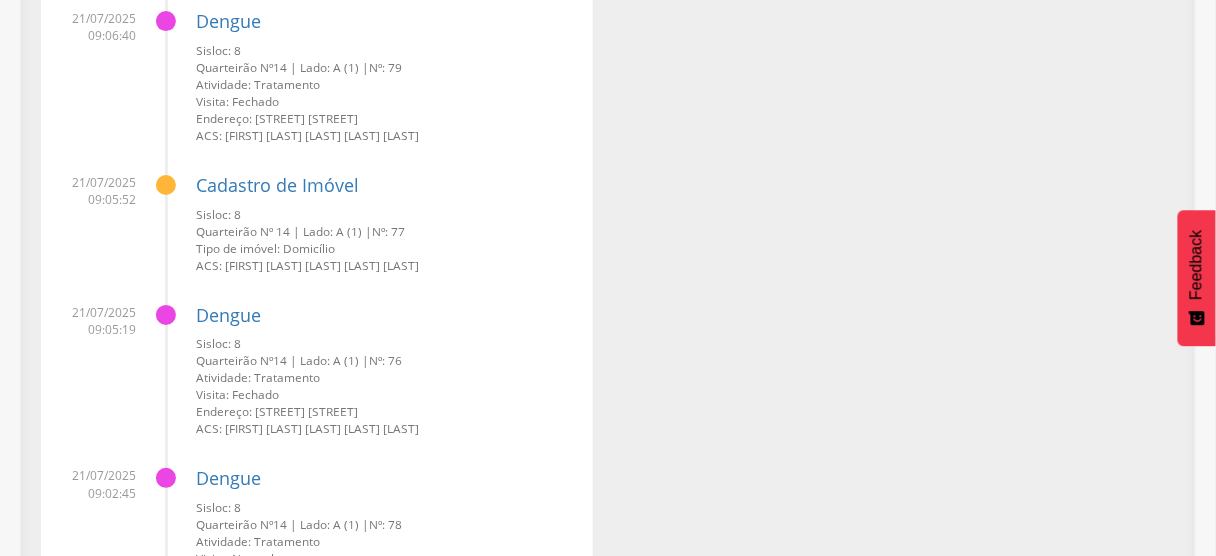scroll, scrollTop: 15172, scrollLeft: 0, axis: vertical 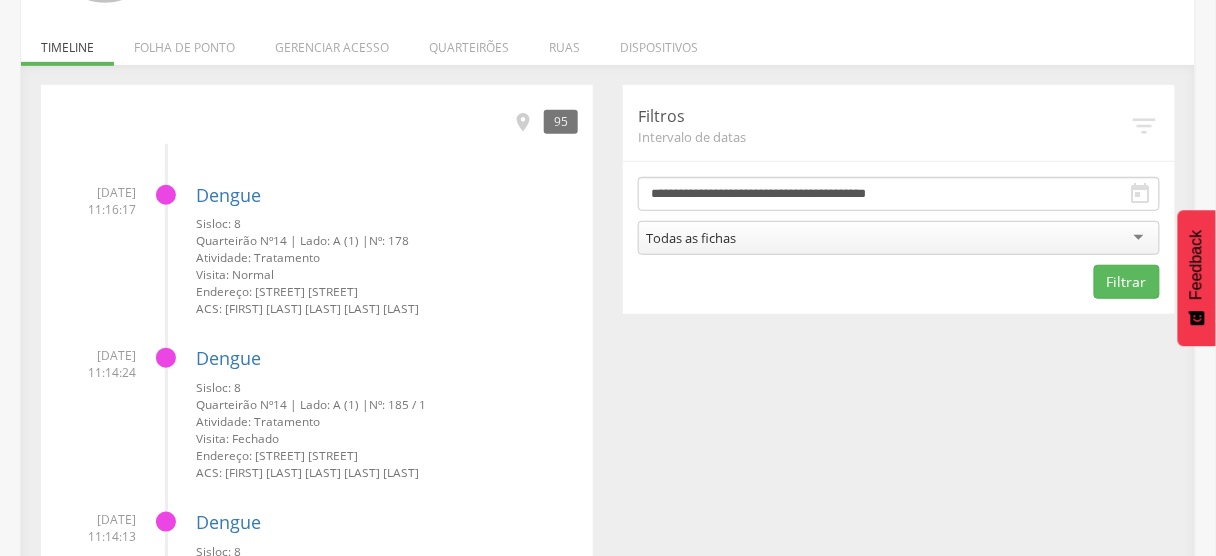 click on "Todas as fichas" at bounding box center [899, 238] 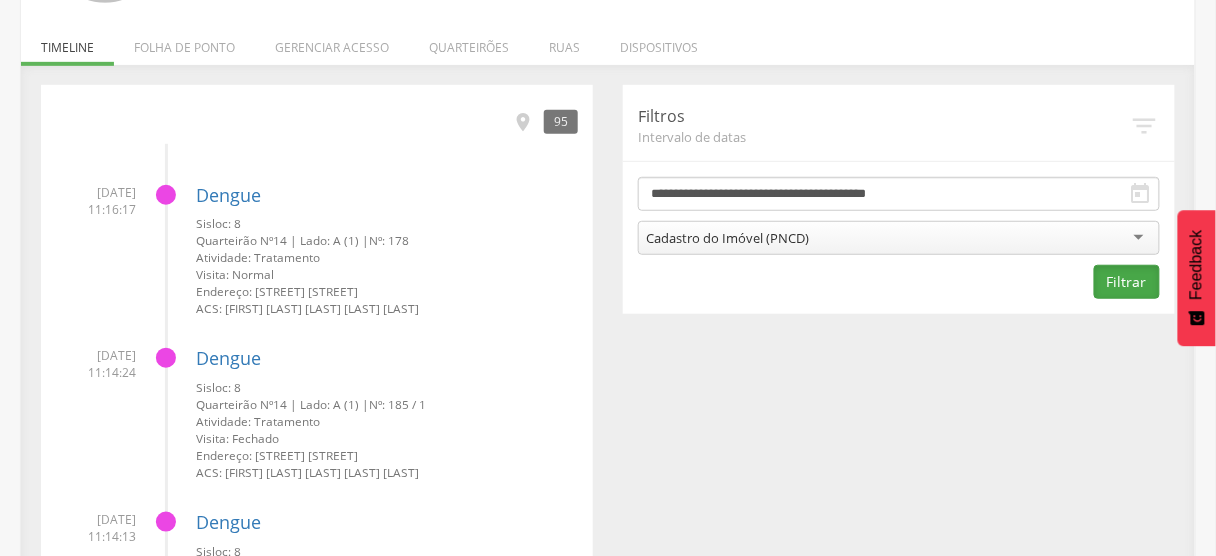 click on "Filtrar" at bounding box center (1127, 282) 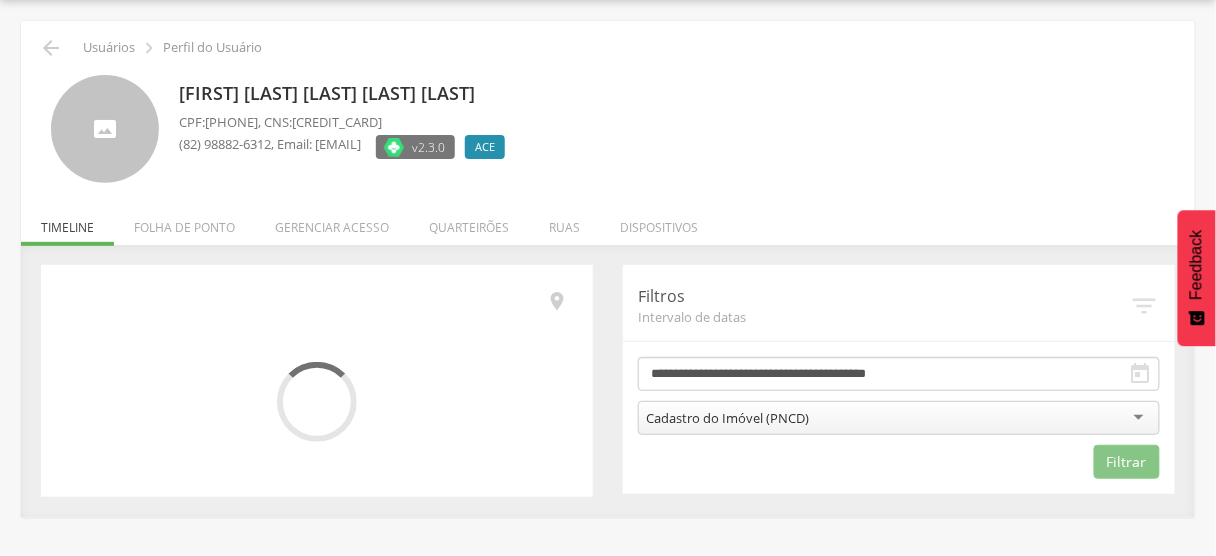 scroll, scrollTop: 240, scrollLeft: 0, axis: vertical 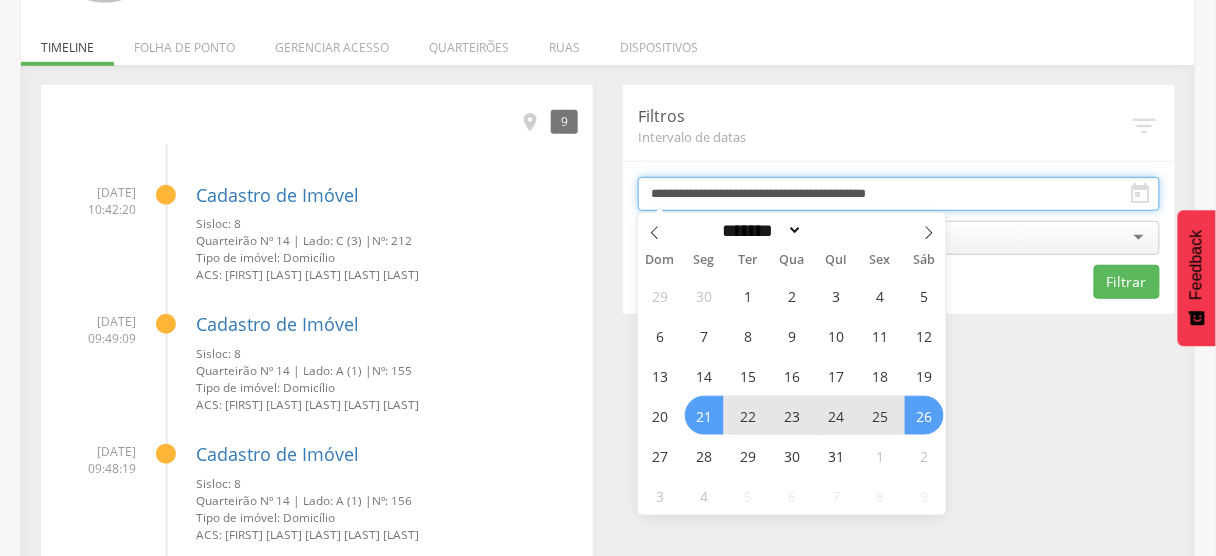 click on "**********" at bounding box center (899, 194) 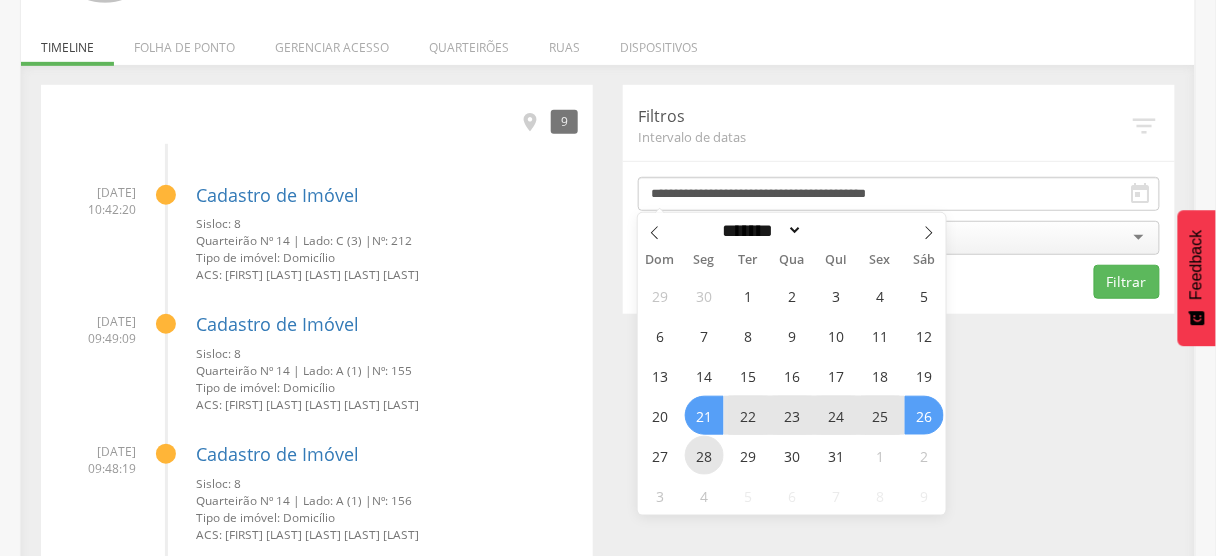 click on "28" at bounding box center (704, 455) 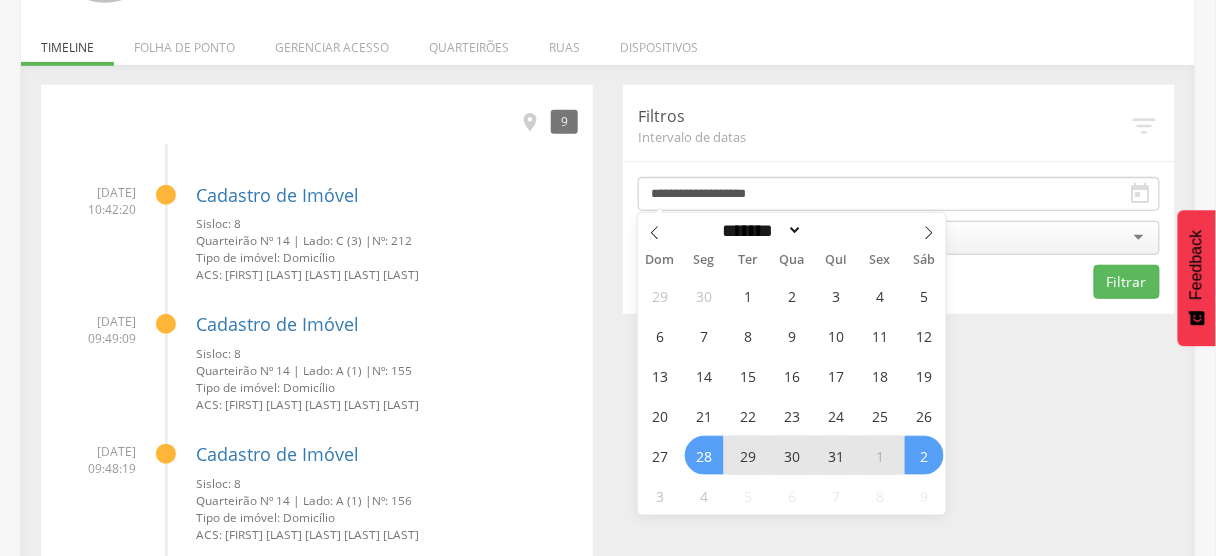 click on "2" at bounding box center [924, 455] 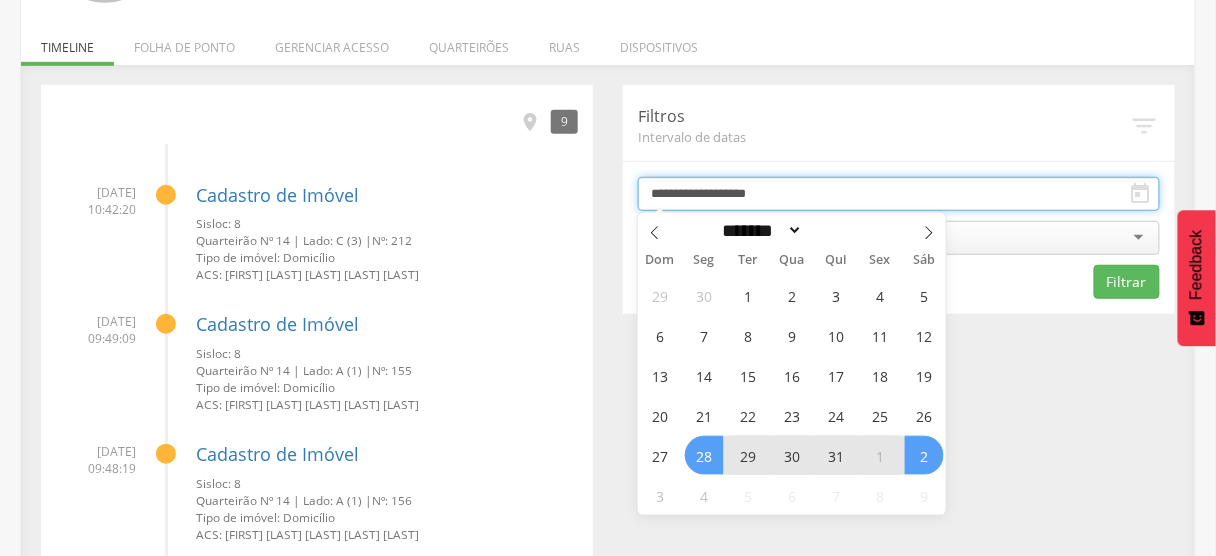 type on "**********" 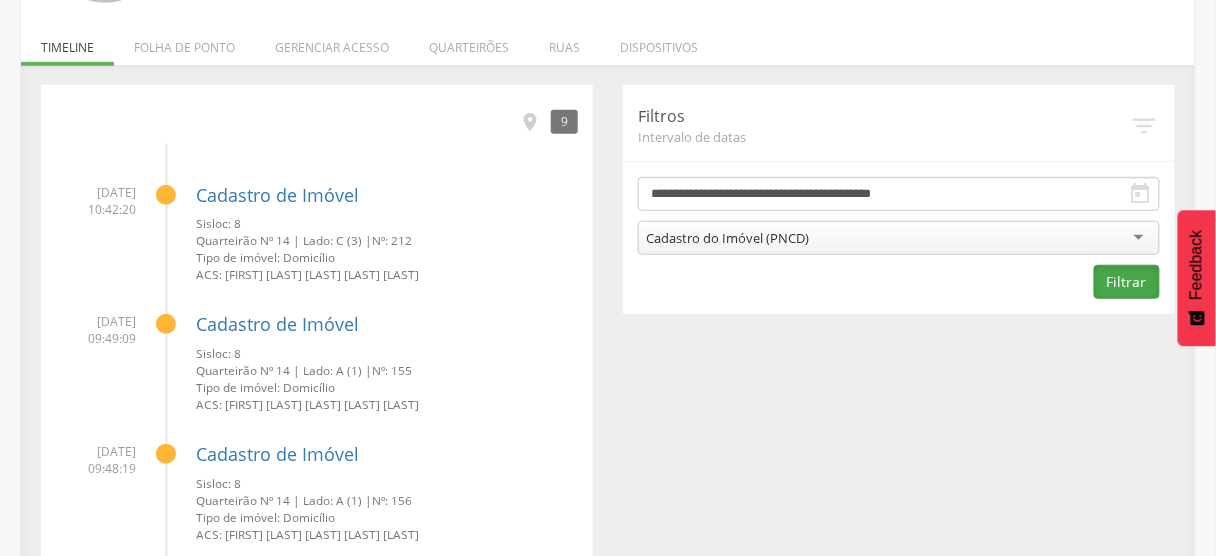 click on "Filtrar" at bounding box center [1127, 282] 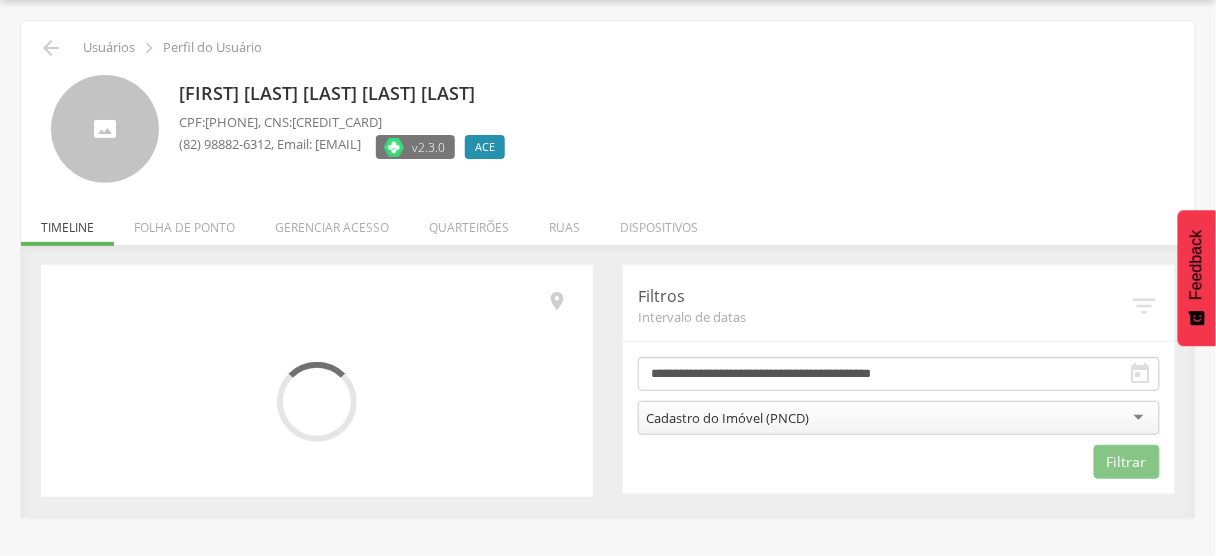 scroll, scrollTop: 240, scrollLeft: 0, axis: vertical 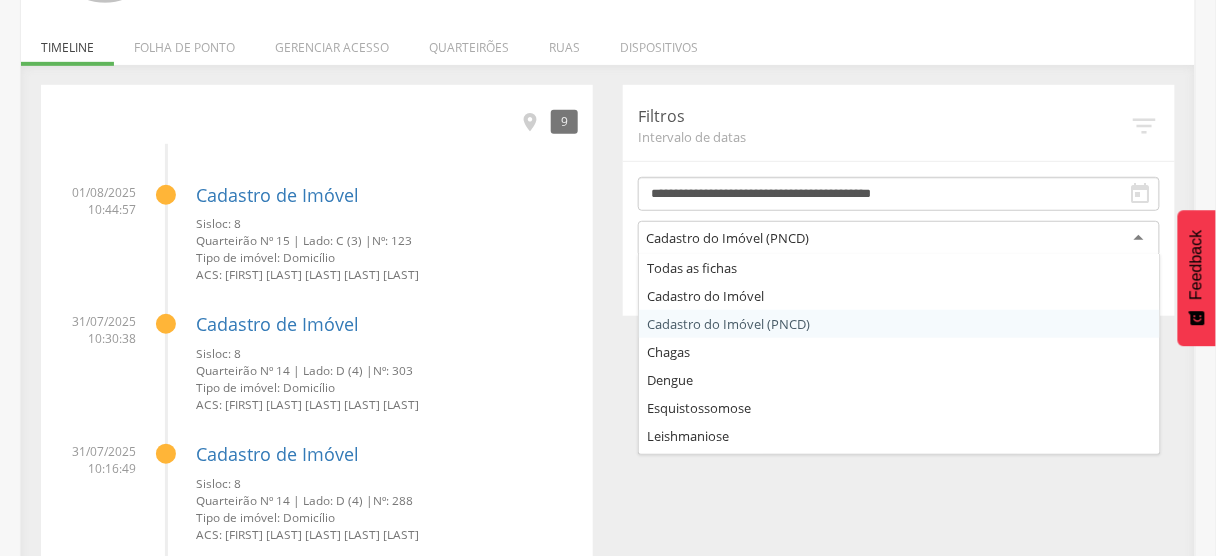 click on "Cadastro do Imóvel (PNCD)" at bounding box center [727, 238] 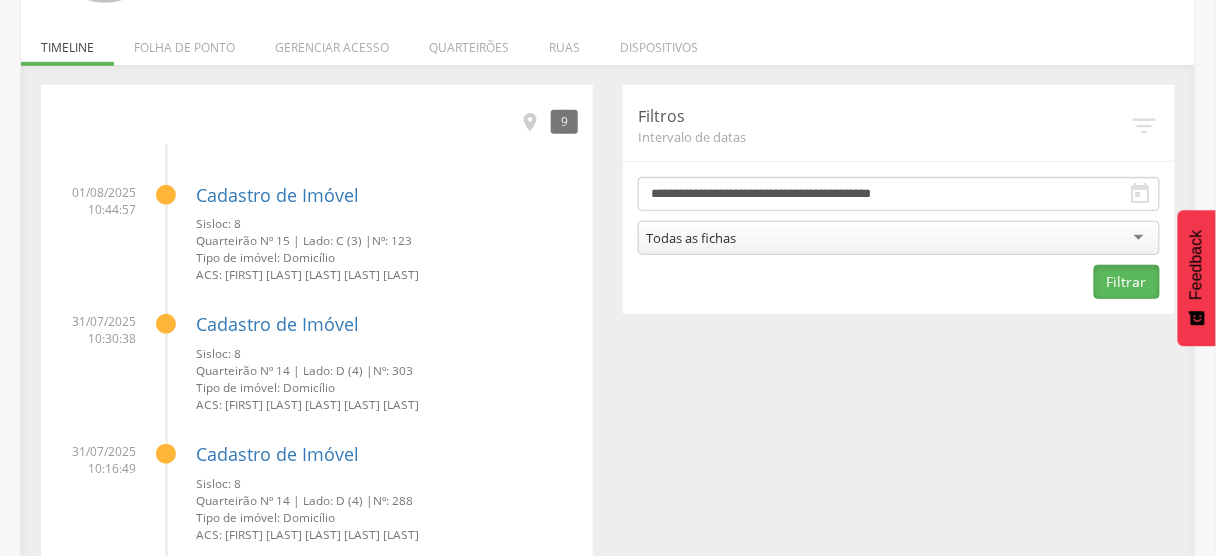 click on "Filtrar" at bounding box center [1127, 282] 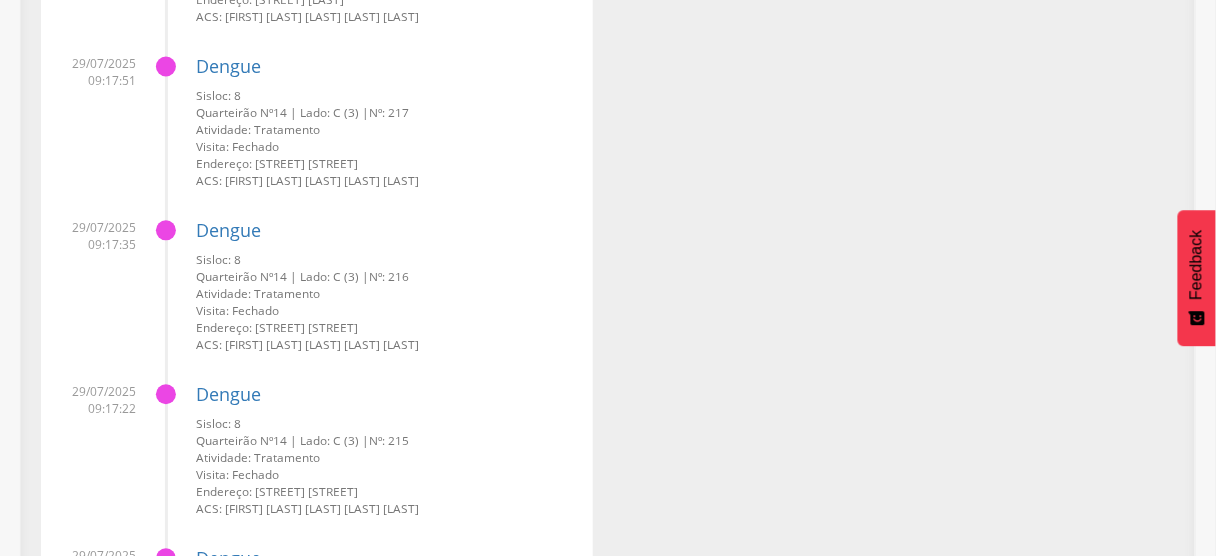 scroll, scrollTop: 18284, scrollLeft: 0, axis: vertical 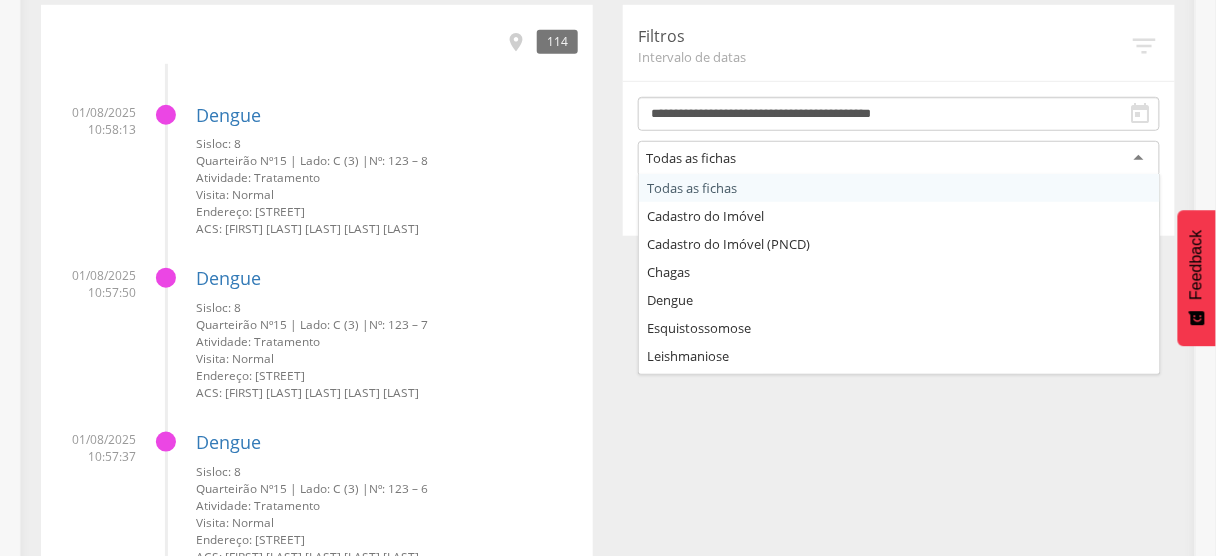 click on "Todas as fichas" at bounding box center [899, 159] 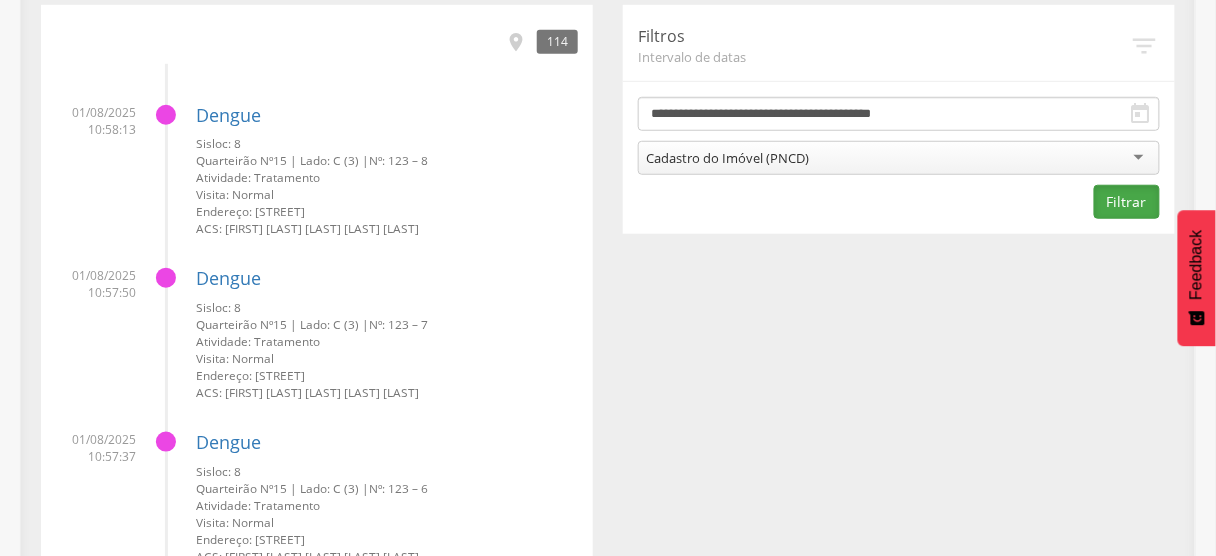 click on "Filtrar" at bounding box center [1127, 202] 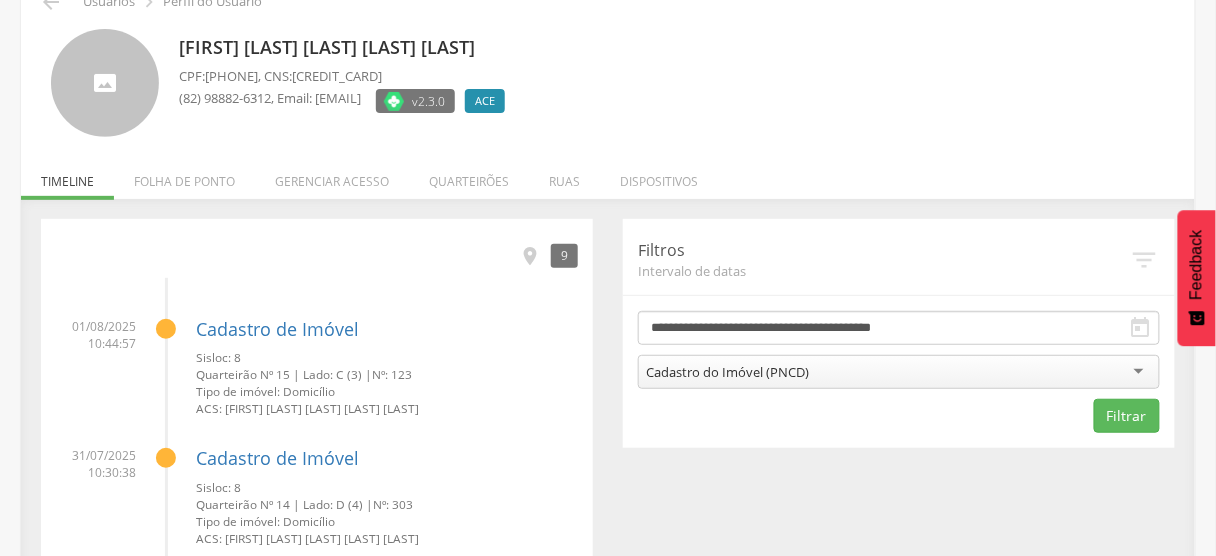 scroll, scrollTop: 80, scrollLeft: 0, axis: vertical 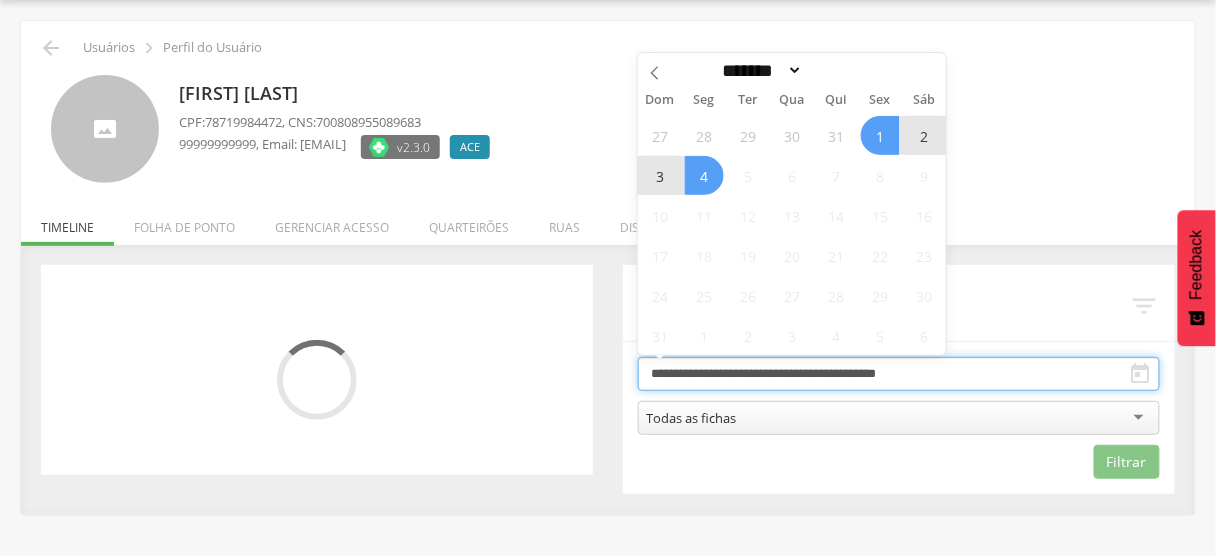click on "**********" at bounding box center [899, 374] 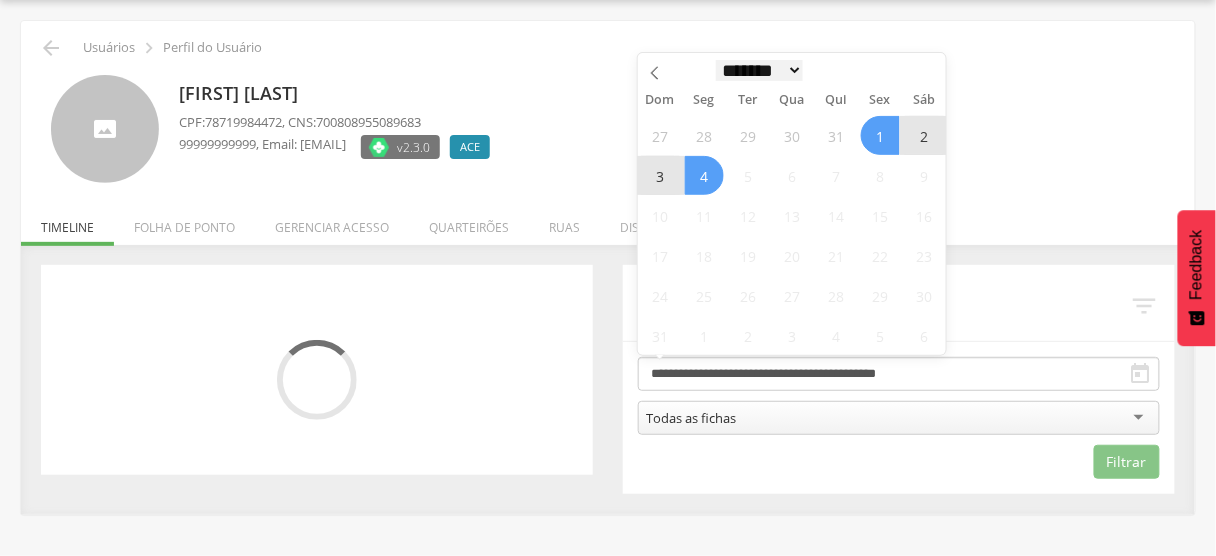 click on "******* ********* ***** ***** **** ***** ***** ******" at bounding box center (760, 70) 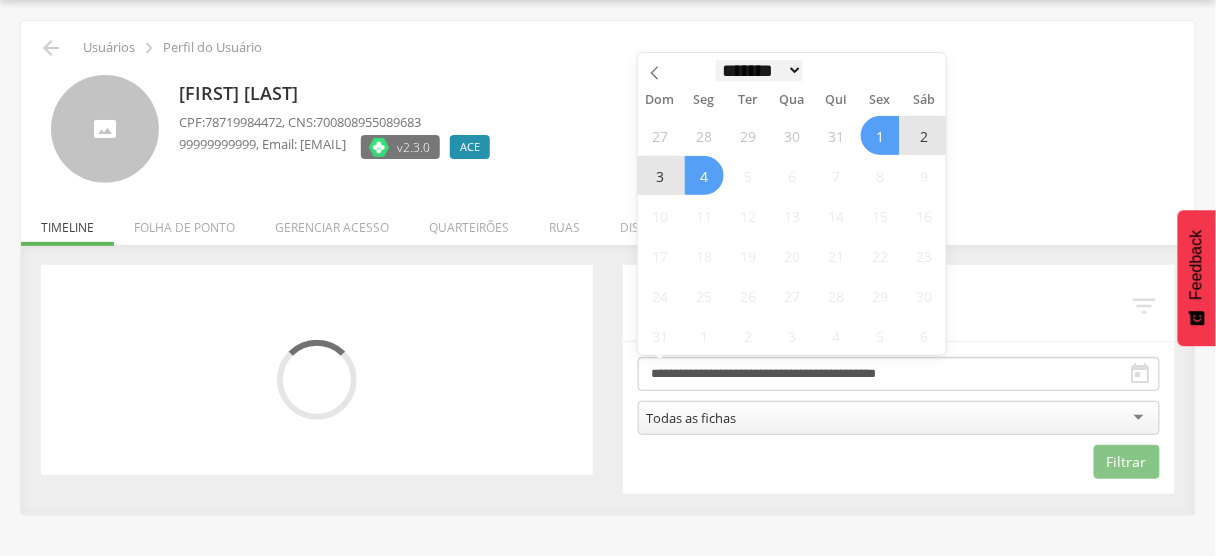 select on "*" 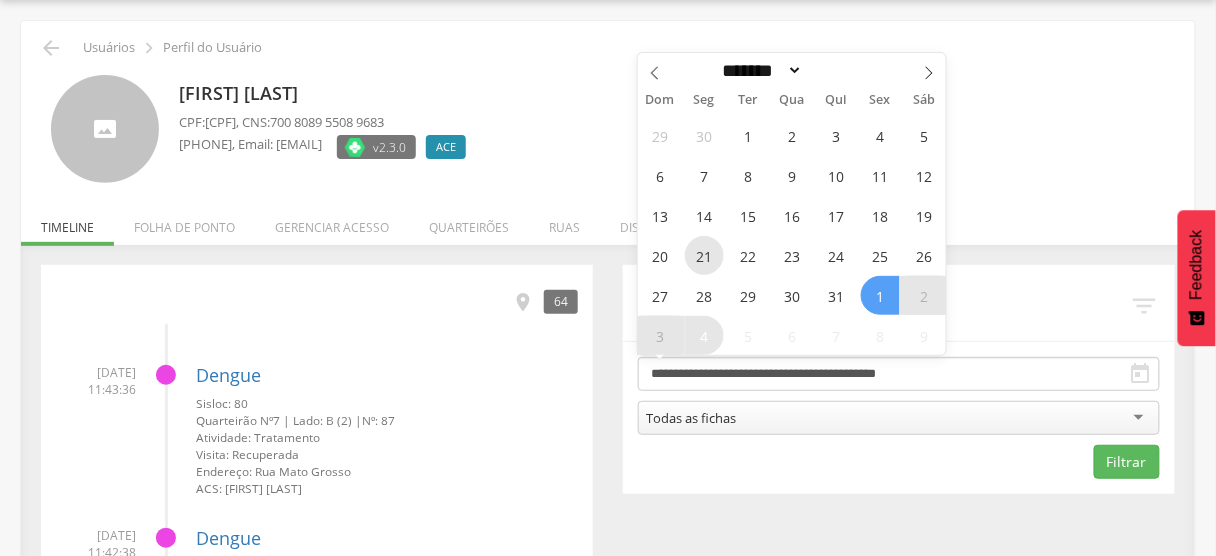 click on "21" at bounding box center (704, 255) 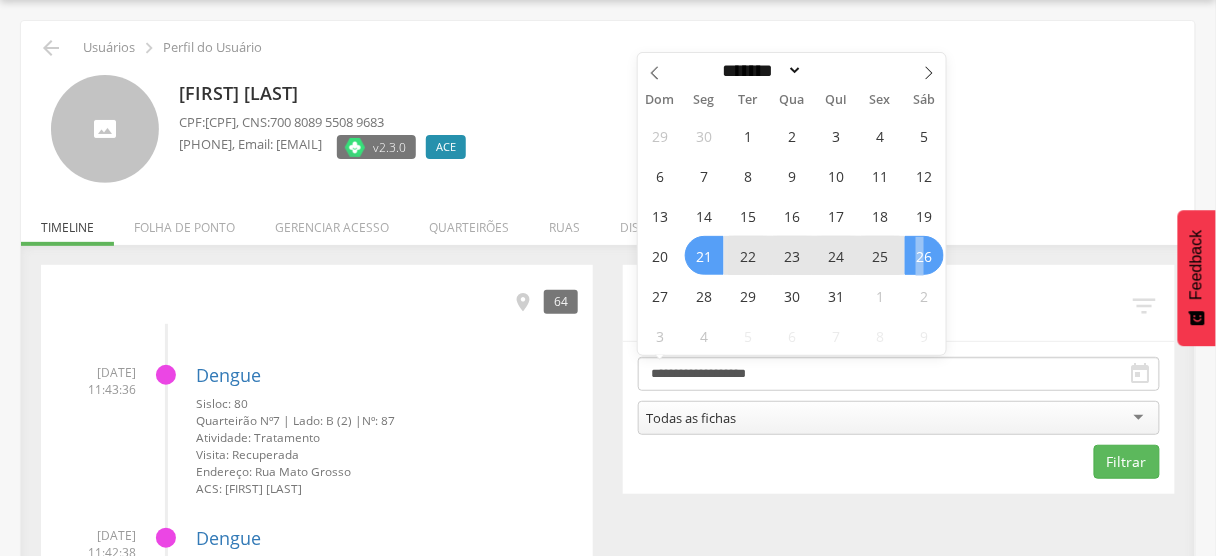 click on "26" at bounding box center [924, 255] 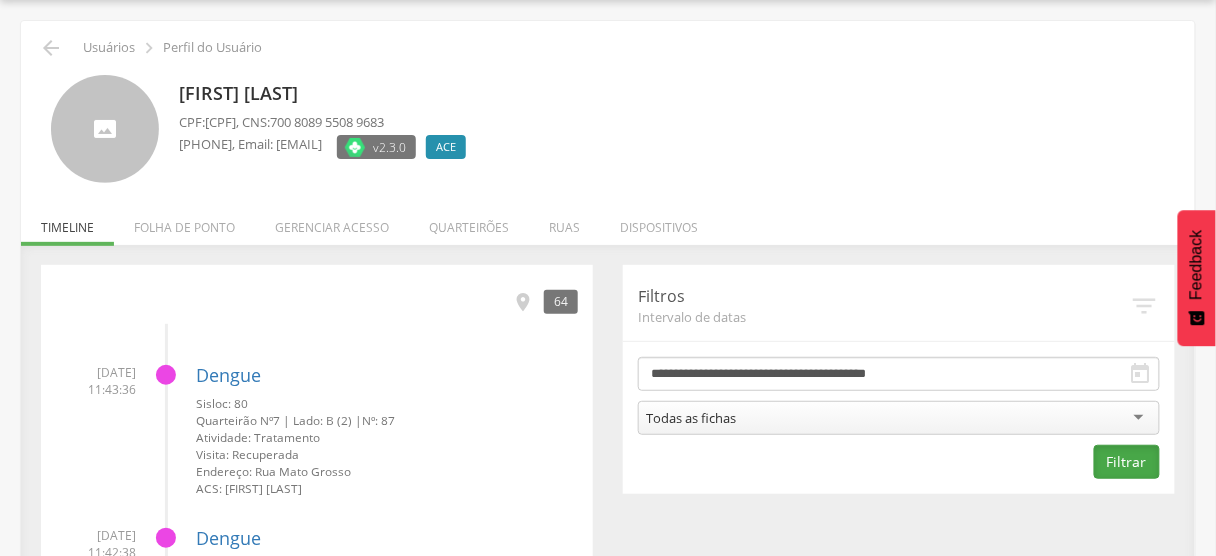 click on "Filtrar" at bounding box center (1127, 462) 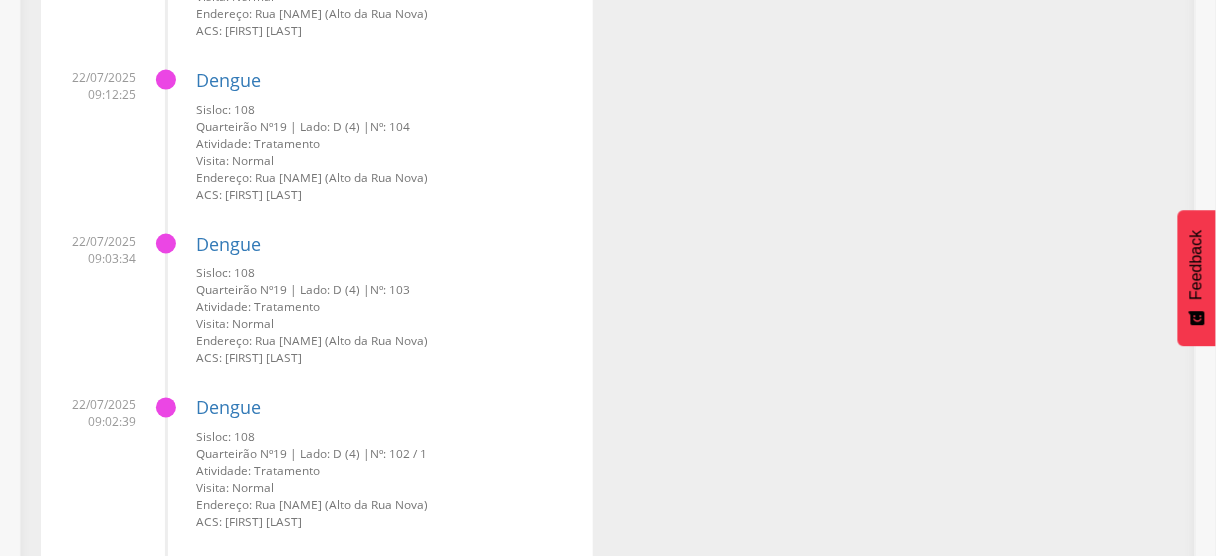scroll, scrollTop: 780, scrollLeft: 0, axis: vertical 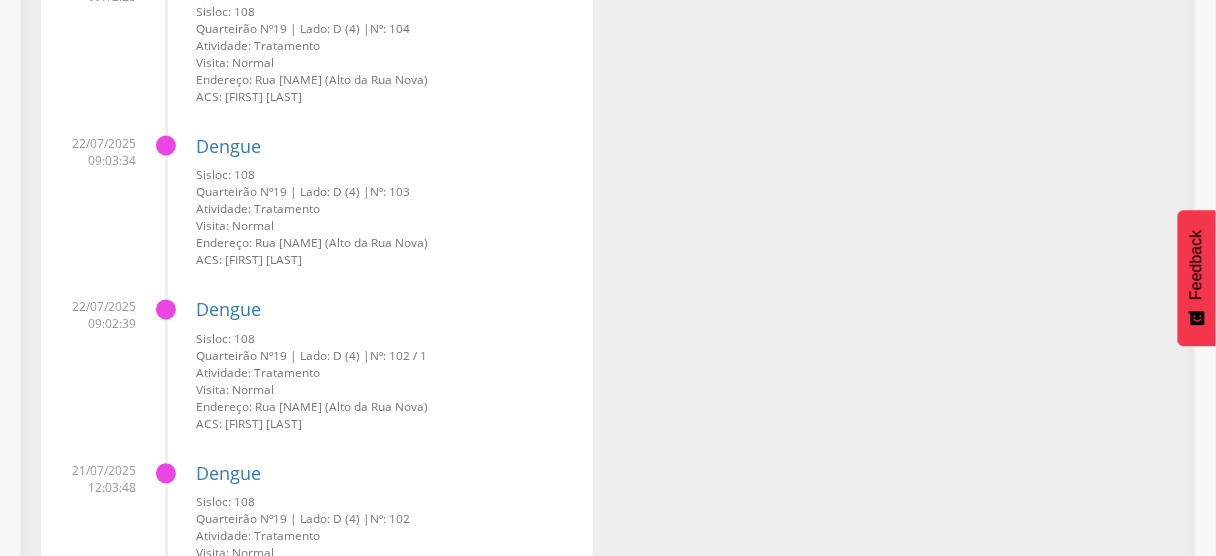 click on "
27
[DATE]  09:16:35 Dengue  Sisloc: 108  Quarteirão Nº  19 |      Lado: D (4) |   Nº: 106 Atividade: Tratamento Visita: Normal  Endereço: Rua [NAME] (Alto da Rua Nova) ACS: [FIRST] [LAST] [DATE]  09:14:27 Dengue  Sisloc: 108  Quarteirão Nº  19 |      Lado: D (4) |   Nº: 105 Atividade: Tratamento Visita: Normal  Endereço: Rua [NAME] (Alto da Rua Nova) ACS: [FIRST] [LAST] [DATE]  09:12:25 Dengue  Sisloc: 108  Quarteirão Nº  19 |      Lado: D (4) |   Nº: 104 Atividade: Tratamento Visita: Normal  Endereço: Rua [NAME] (Alto da Rua Nova) ACS: [FIRST] [LAST] [DATE]  09:03:34 Dengue  Sisloc: 108  Quarteirão Nº  19 |      Lado: D (4) |   Nº: 103 Atividade: Tratamento Visita: Normal  Endereço: Rua [NAME] (Alto da Rua Nova) ACS: [FIRST] [LAST] [DATE]  09:02:39 Dengue  Sisloc: 108  Quarteirão Nº  19 |      Lado: D (4) |   Nº: 102 / 1 Atividade: Tratamento Visita: Normal [DATE]  12:03:48" at bounding box center [608, 1820] 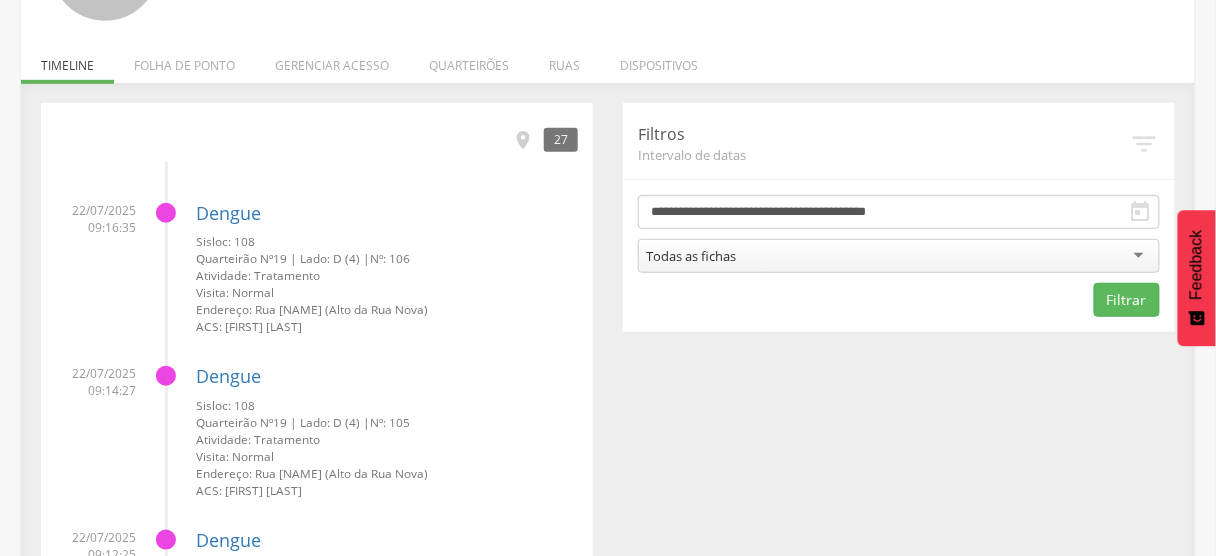 scroll, scrollTop: 240, scrollLeft: 0, axis: vertical 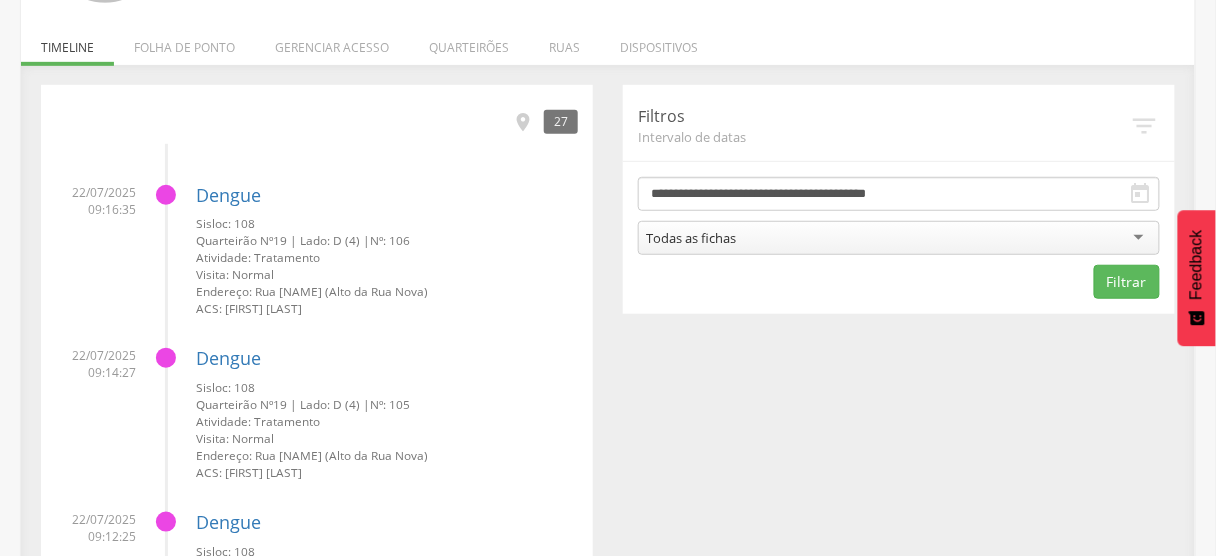 click on "Todas as fichas Todas as fichas" at bounding box center [899, 240] 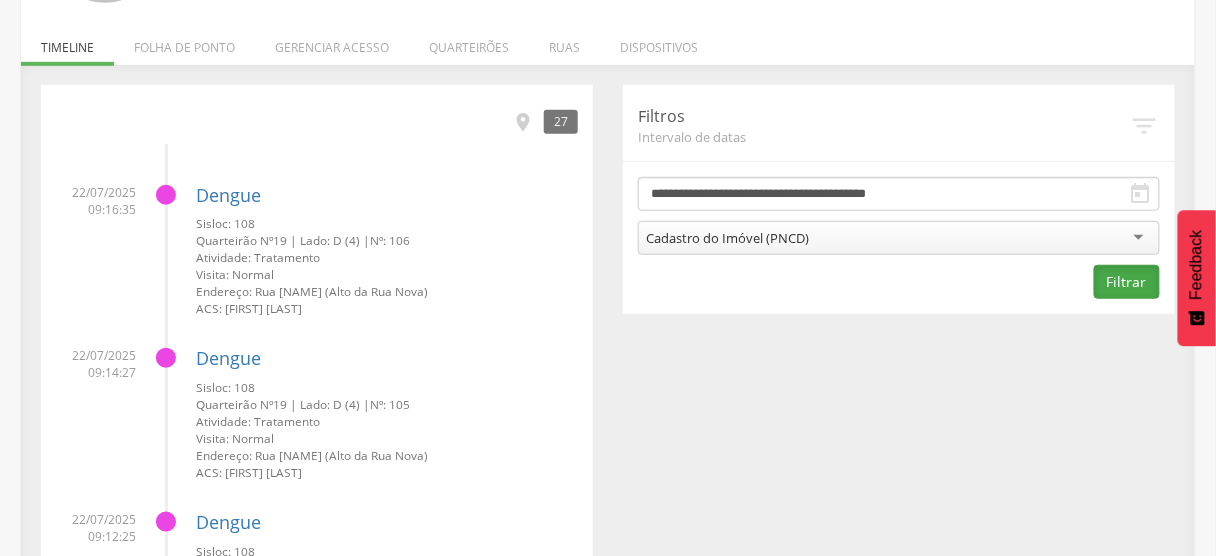 click on "Filtrar" at bounding box center (1127, 282) 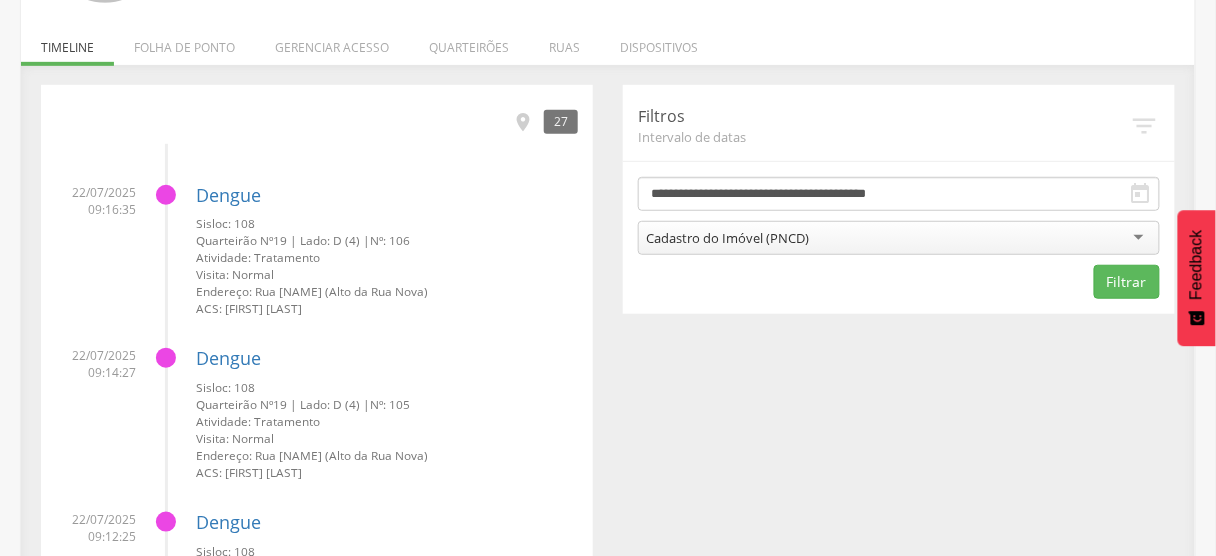 scroll, scrollTop: 60, scrollLeft: 0, axis: vertical 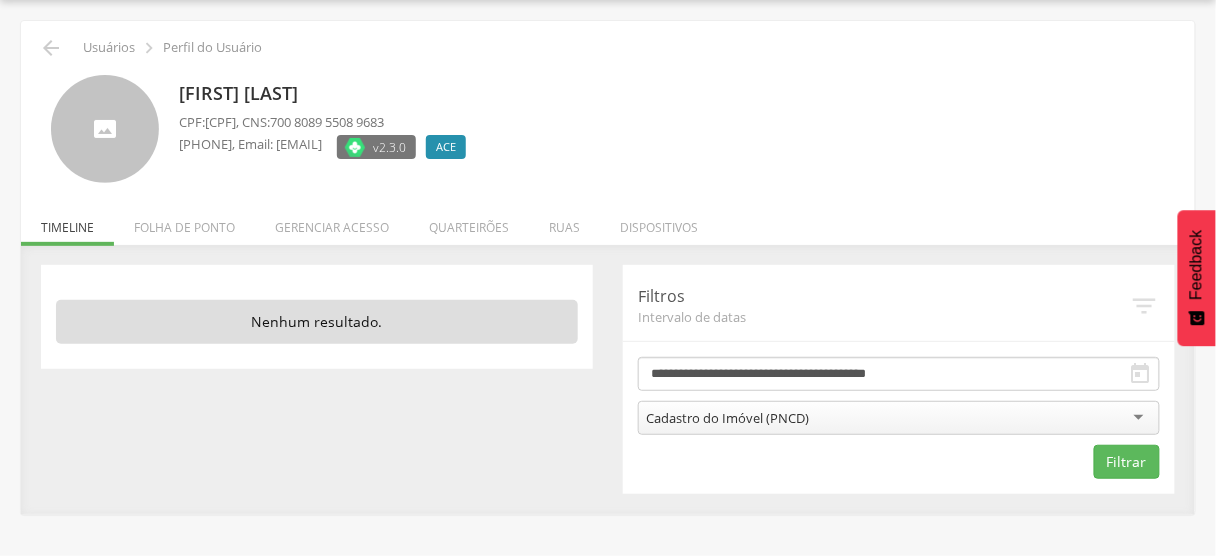 click on "Cadastro do Imóvel (PNCD)" at bounding box center [727, 418] 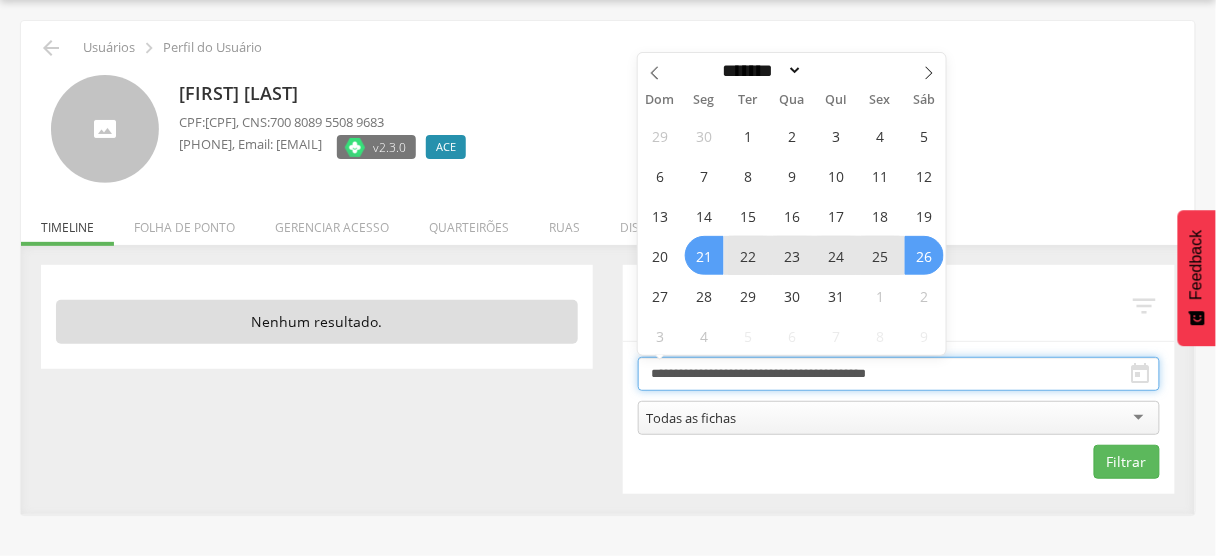 click on "**********" at bounding box center [899, 374] 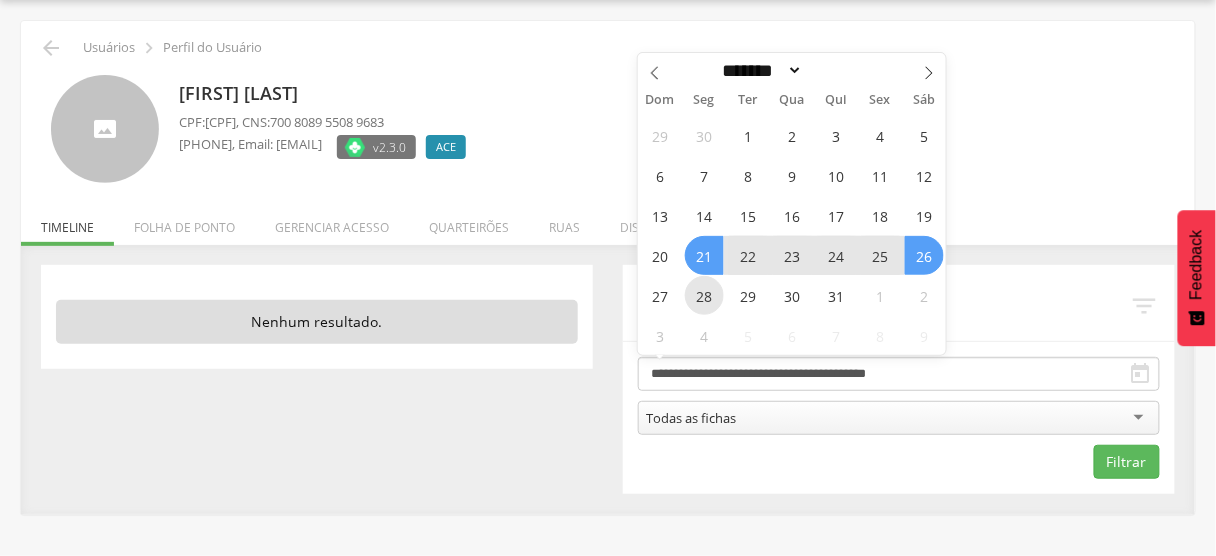 click on "28" at bounding box center [704, 295] 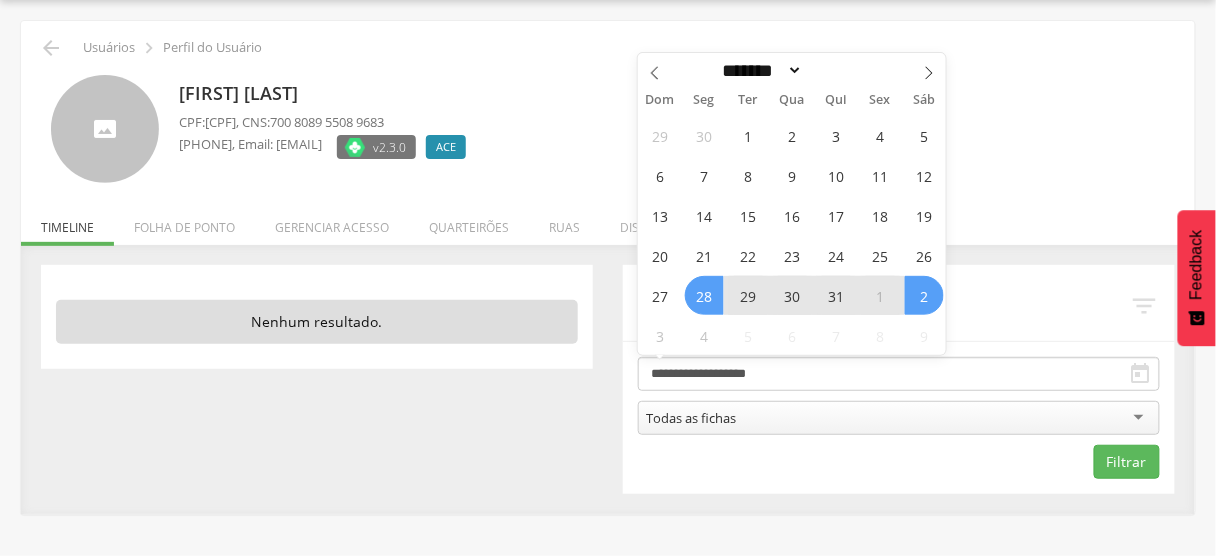 click on "2" at bounding box center (924, 295) 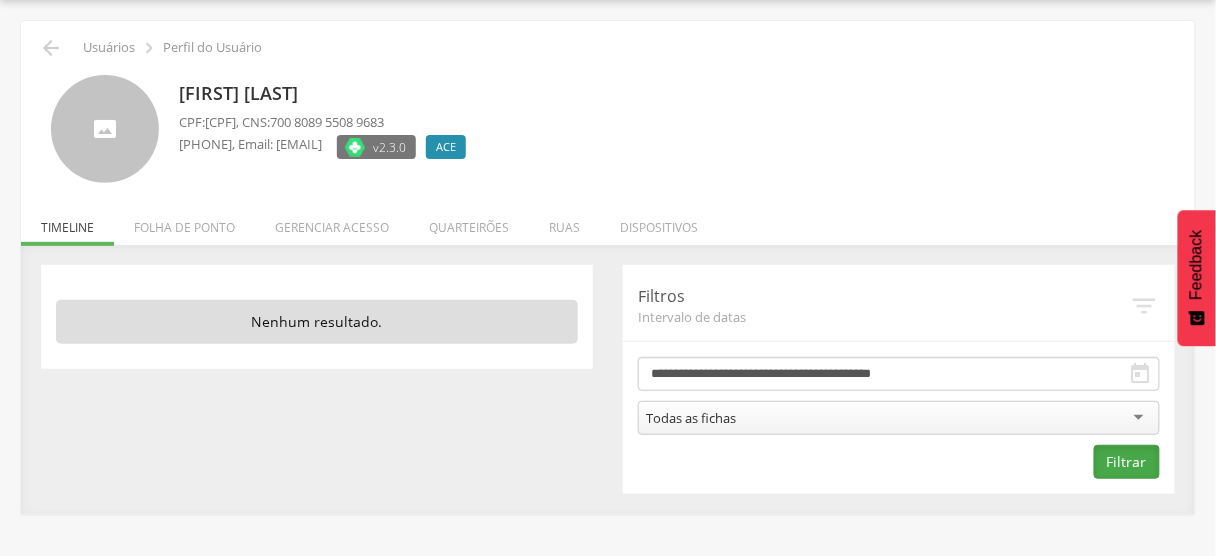 click on "Filtrar" at bounding box center (1127, 462) 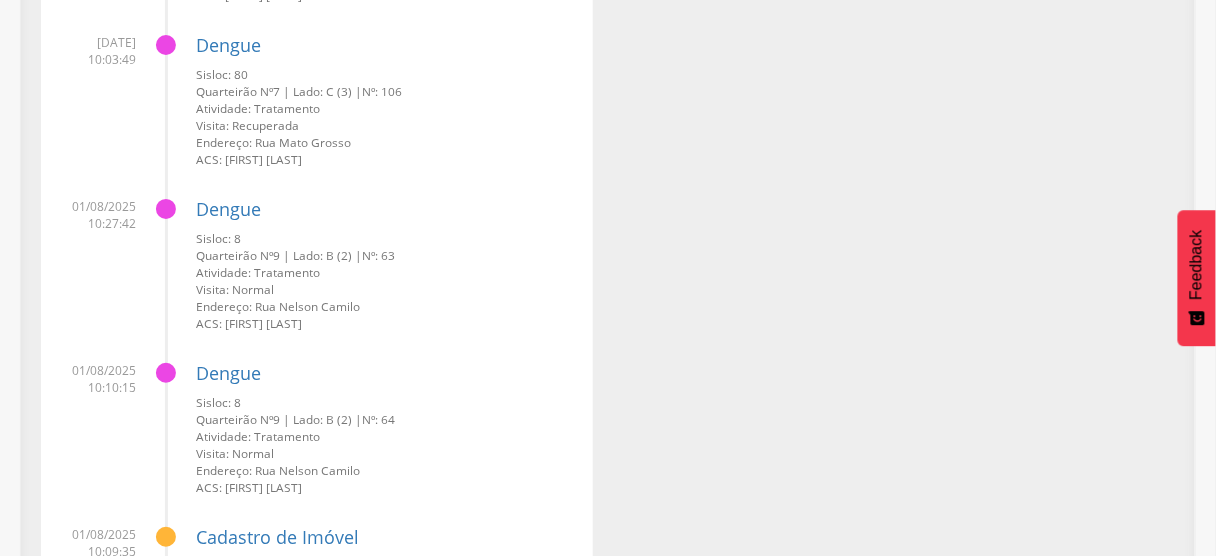 scroll, scrollTop: 3820, scrollLeft: 0, axis: vertical 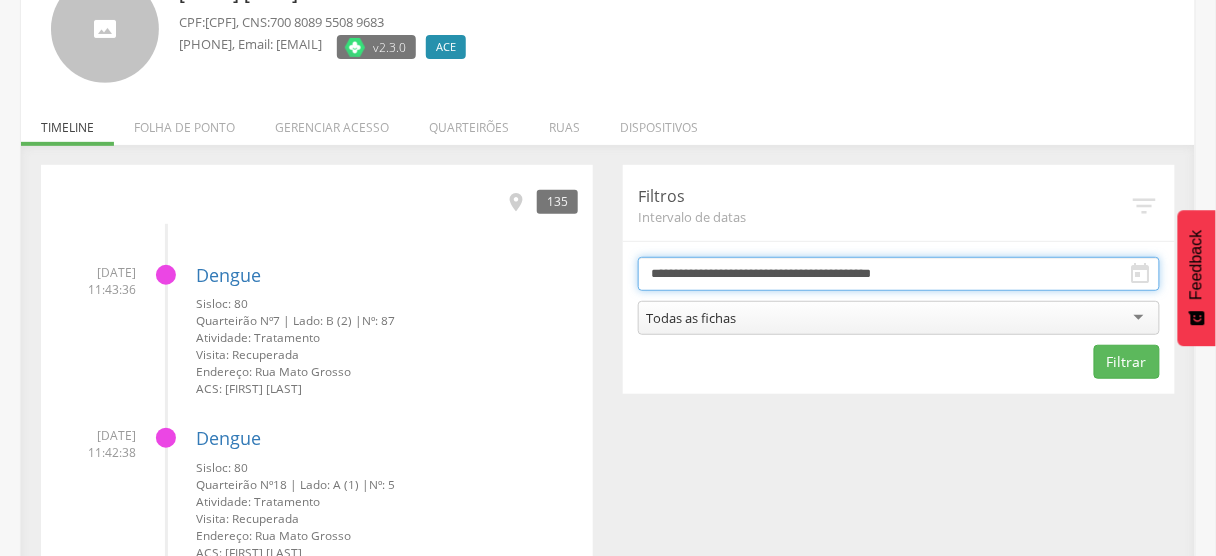 click on "**********" at bounding box center (899, 274) 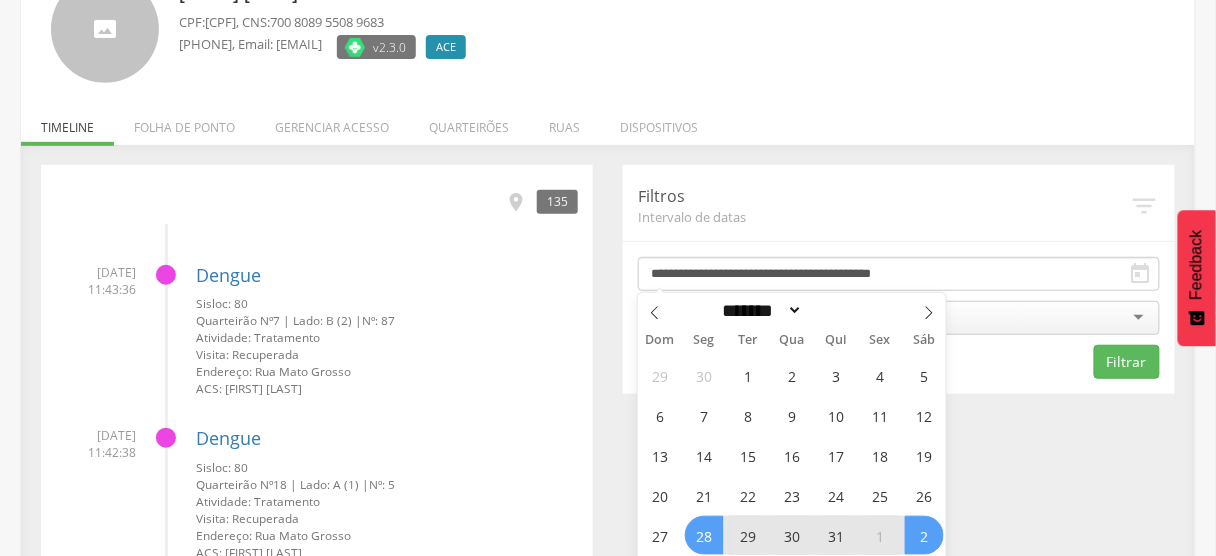 click on "2" at bounding box center (924, 535) 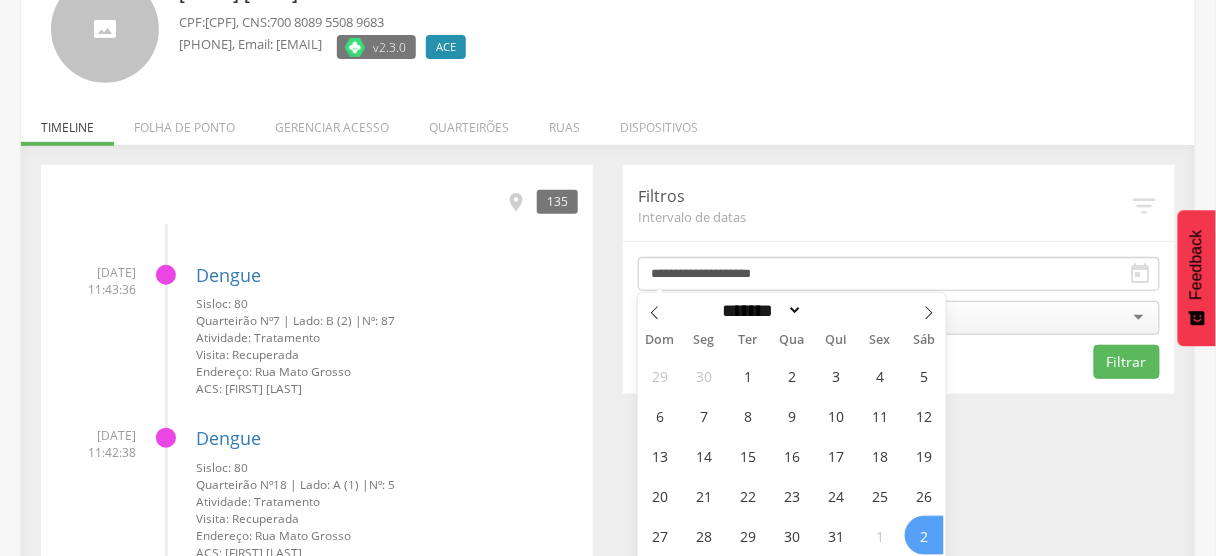click on "2" at bounding box center (924, 535) 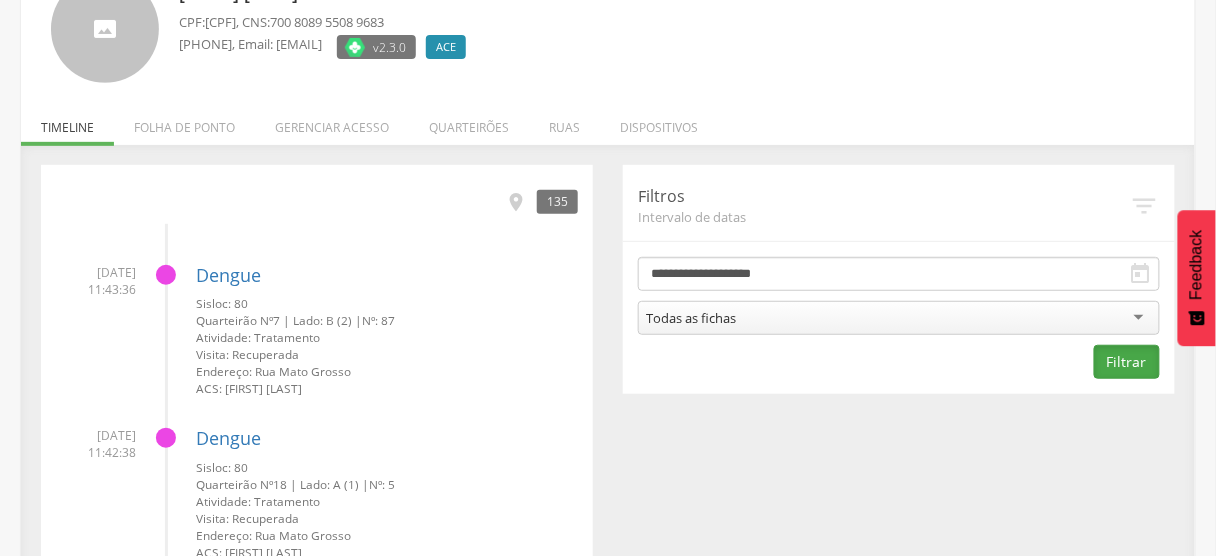 click on "Filtrar" at bounding box center [1127, 362] 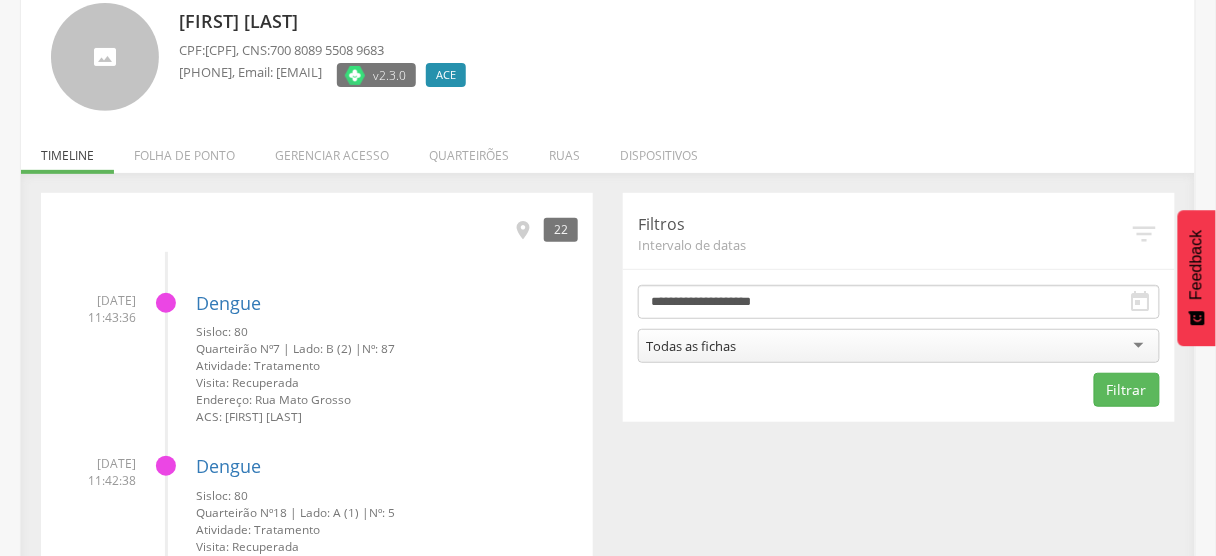 scroll, scrollTop: 160, scrollLeft: 0, axis: vertical 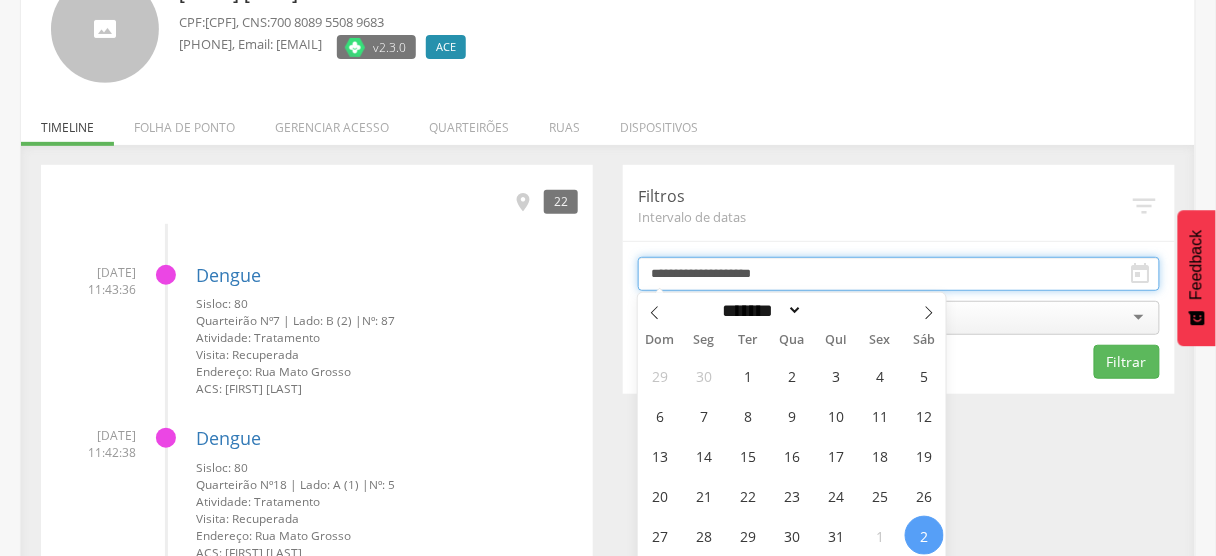 click on "**********" at bounding box center [899, 274] 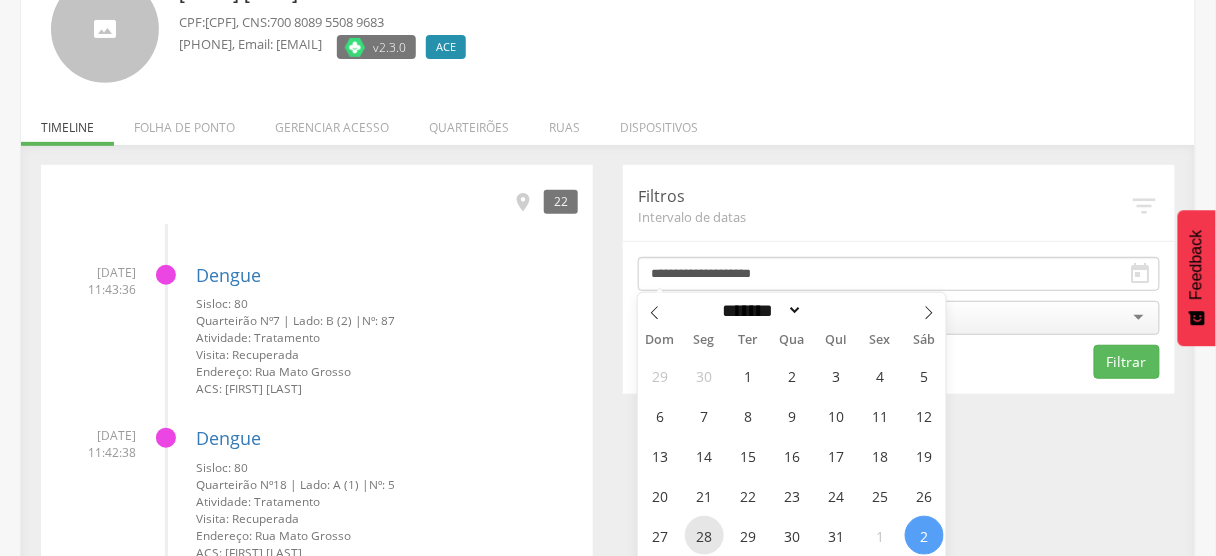 click on "28" at bounding box center (704, 535) 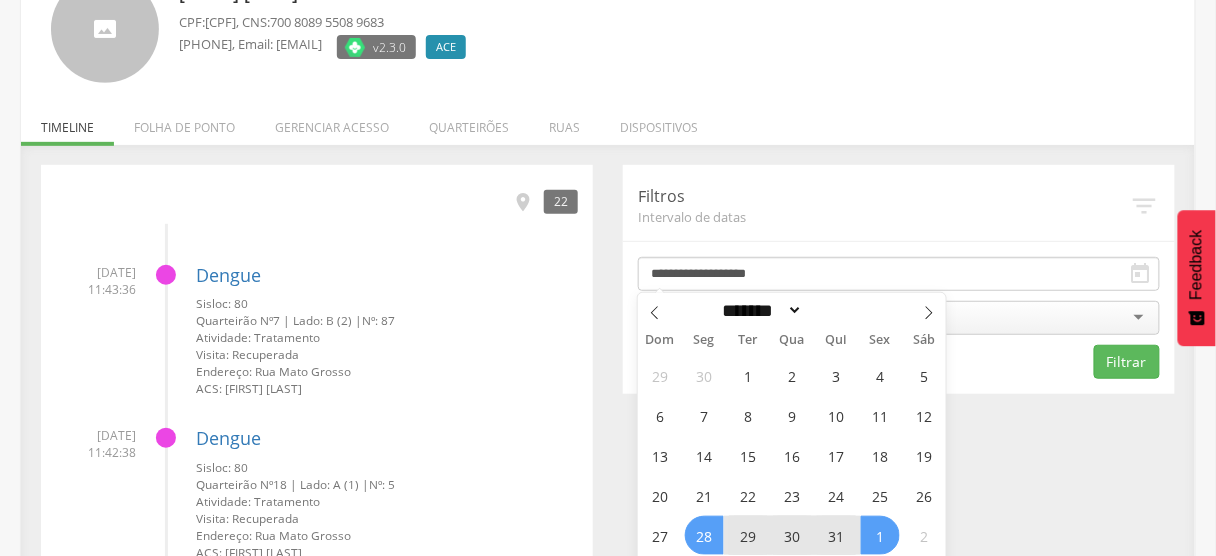 click on "1" at bounding box center (880, 535) 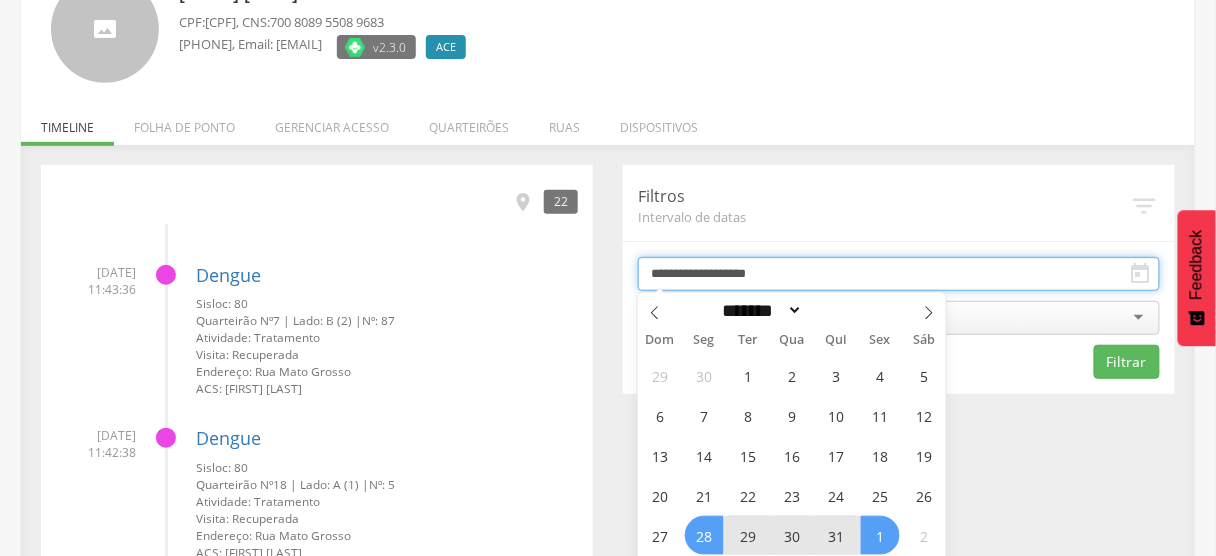 type on "**********" 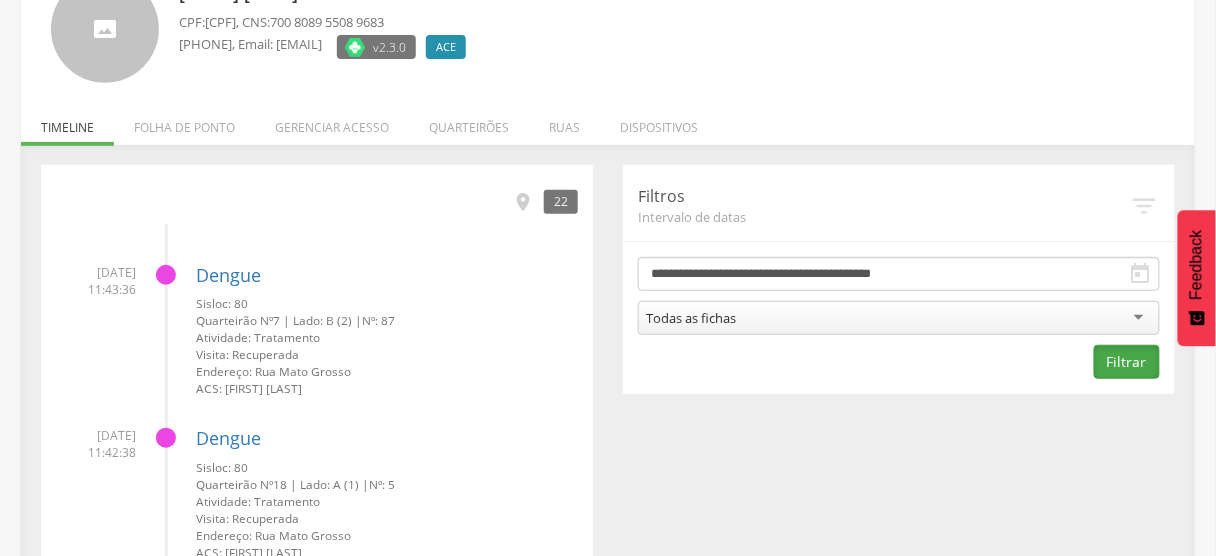 click on "Filtrar" at bounding box center (1127, 362) 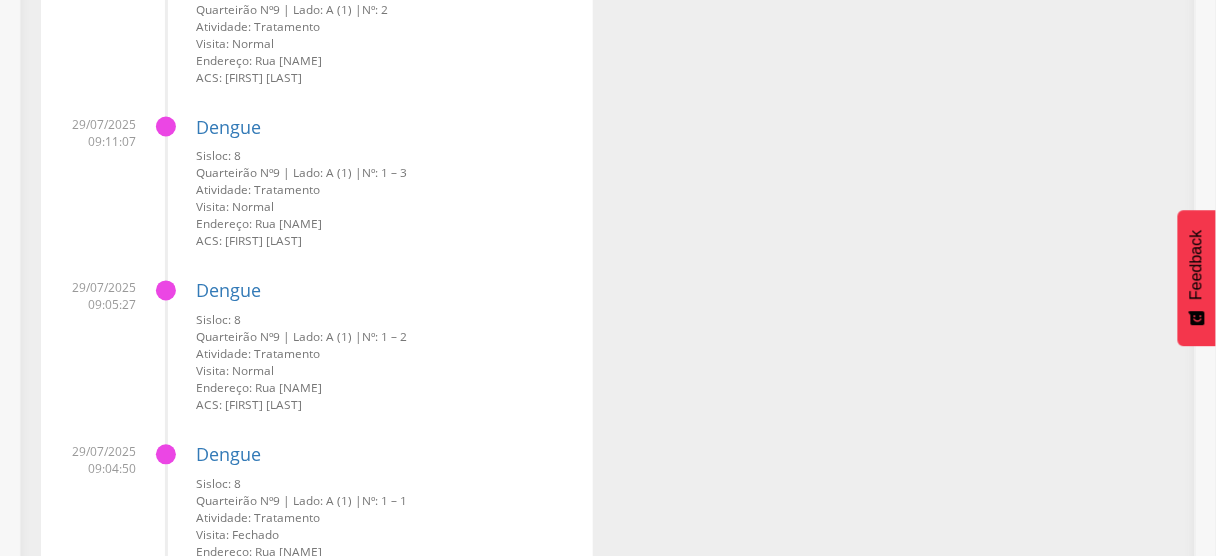 scroll, scrollTop: 18188, scrollLeft: 0, axis: vertical 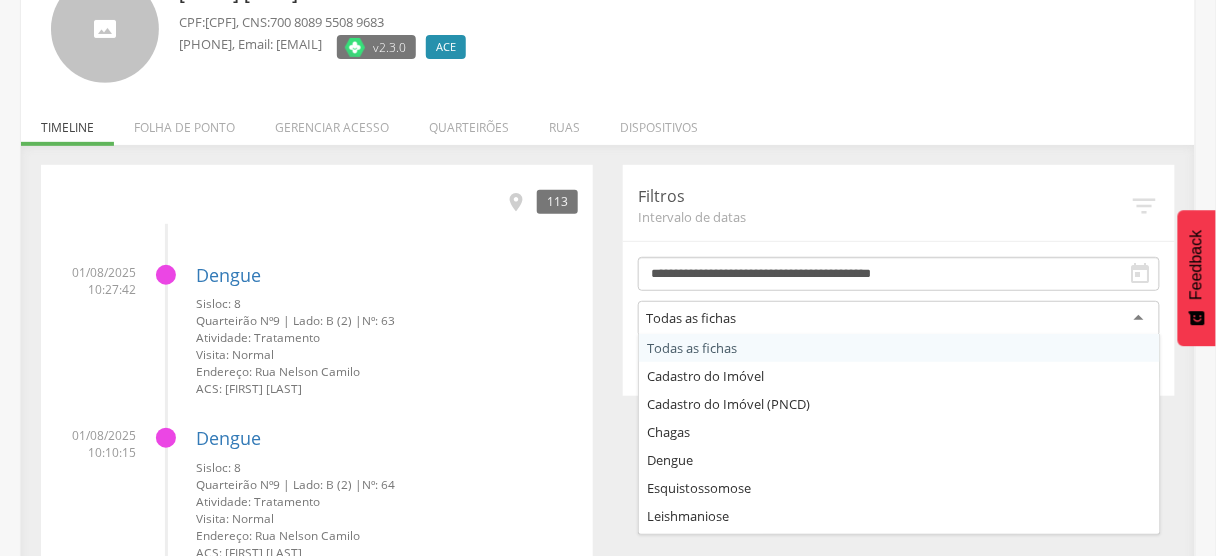 click on "Todas as fichas" at bounding box center [691, 318] 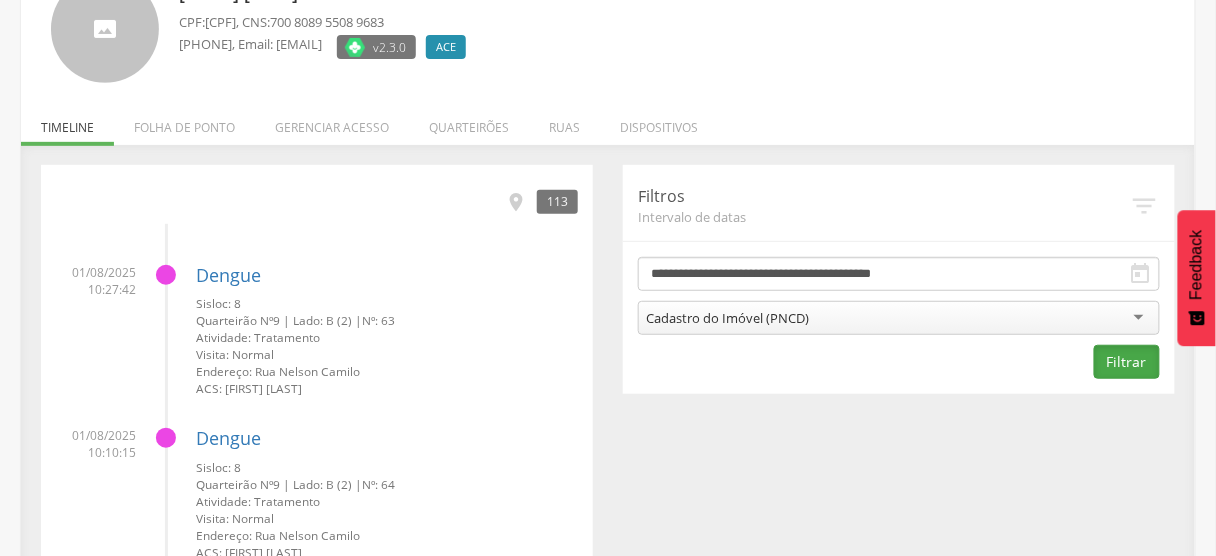 click on "Filtrar" at bounding box center (1127, 362) 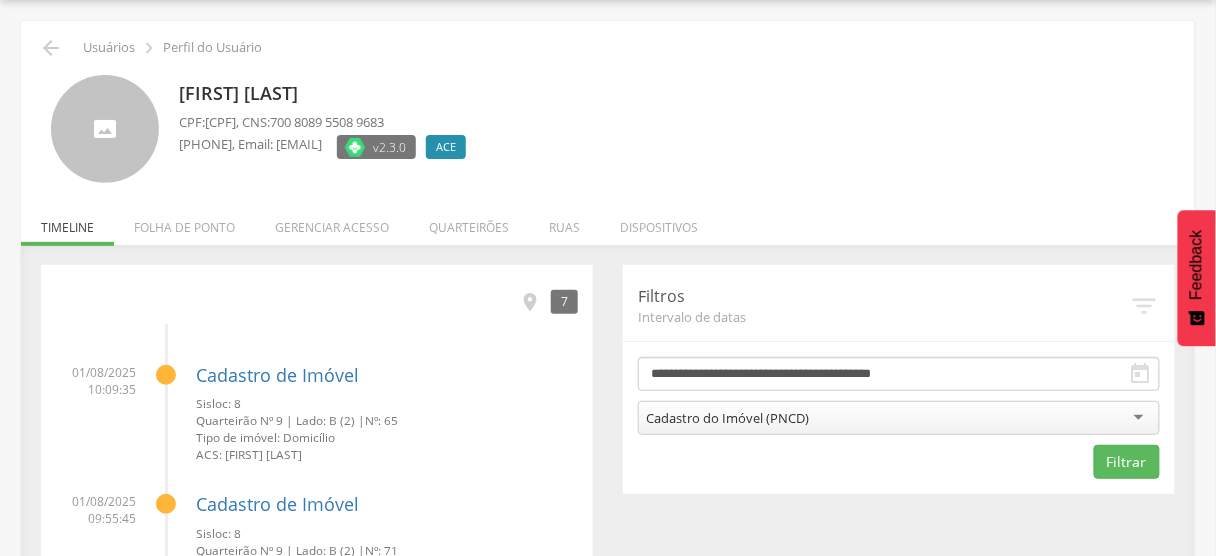 scroll, scrollTop: 160, scrollLeft: 0, axis: vertical 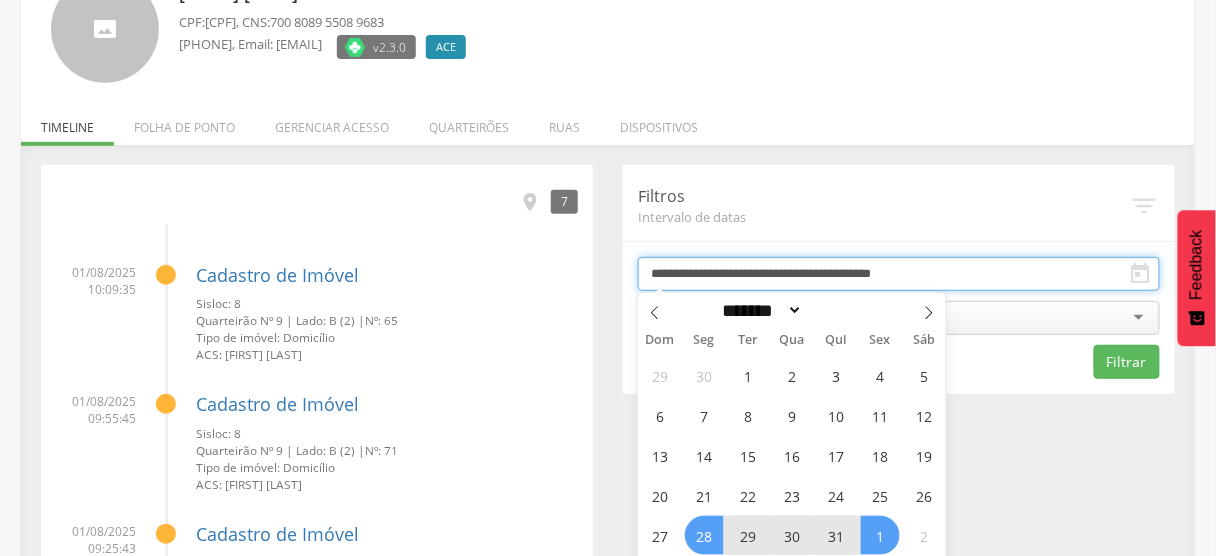 click on "**********" at bounding box center [899, 274] 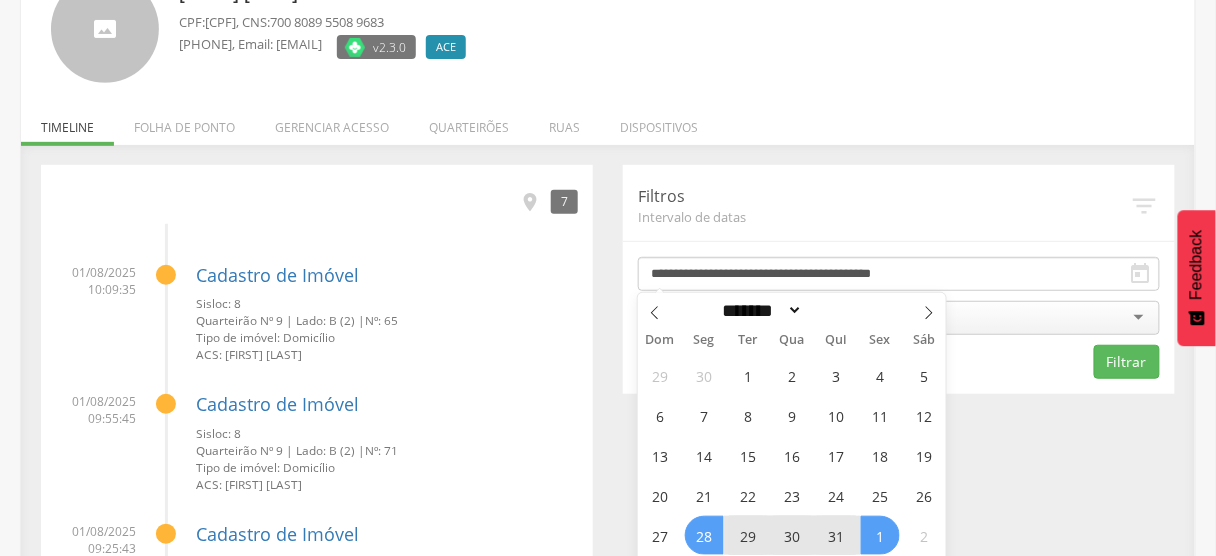 click on "Intervalo de datas" at bounding box center (884, 217) 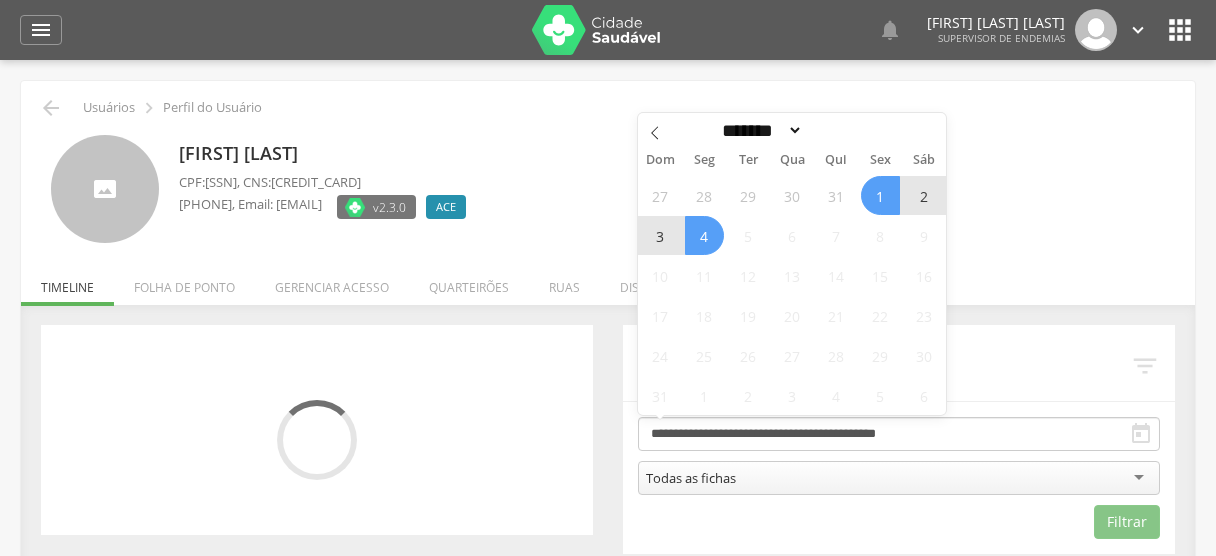 scroll, scrollTop: 0, scrollLeft: 0, axis: both 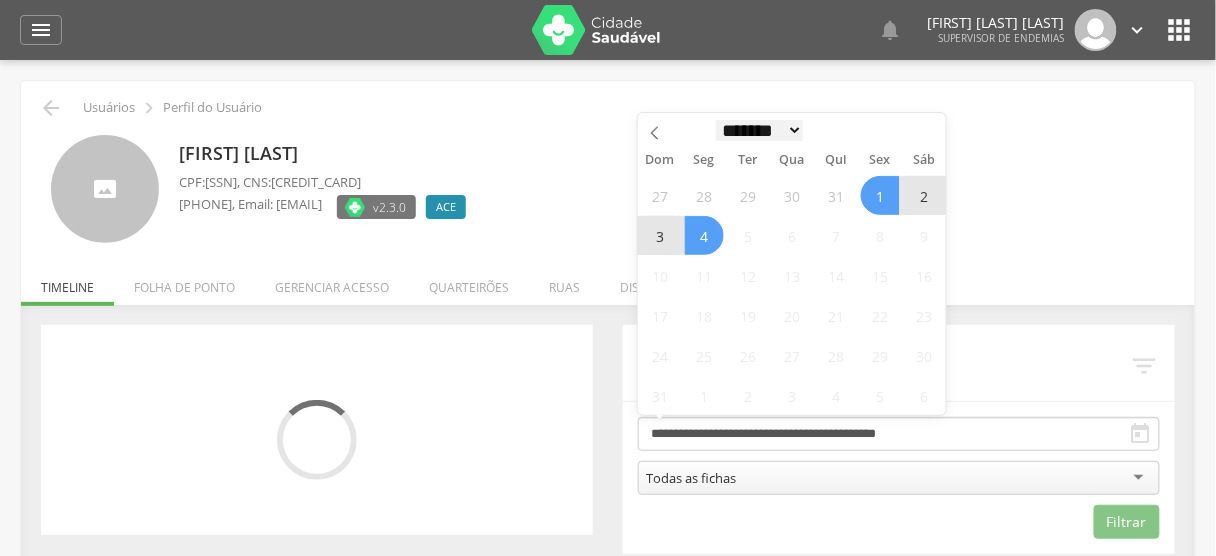 click on "******* ********* ***** ***** **** ***** ***** ******" at bounding box center [760, 130] 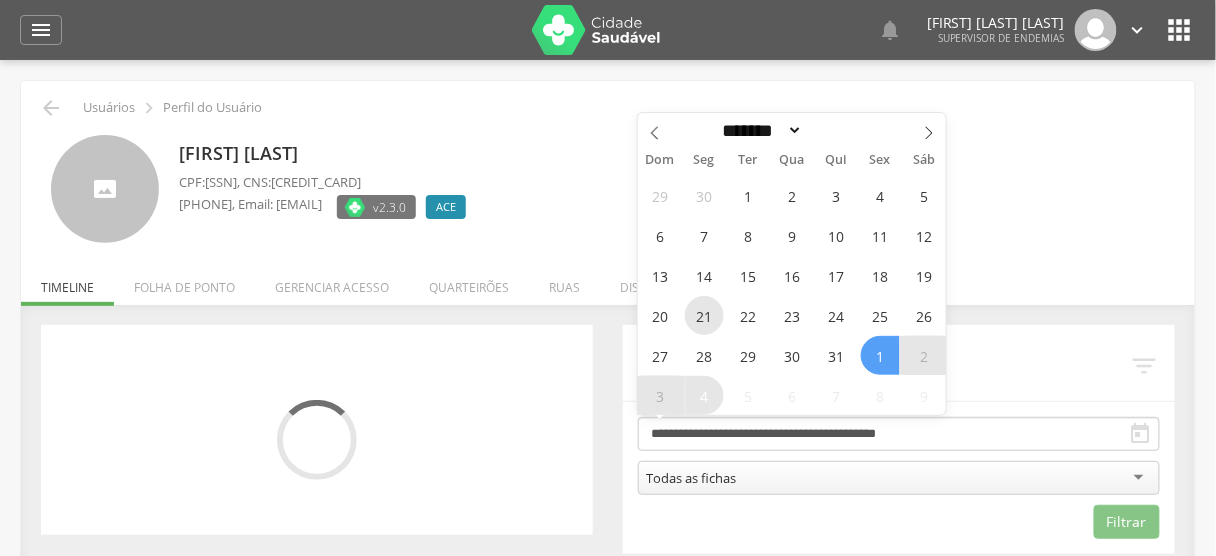 click on "21" at bounding box center (704, 315) 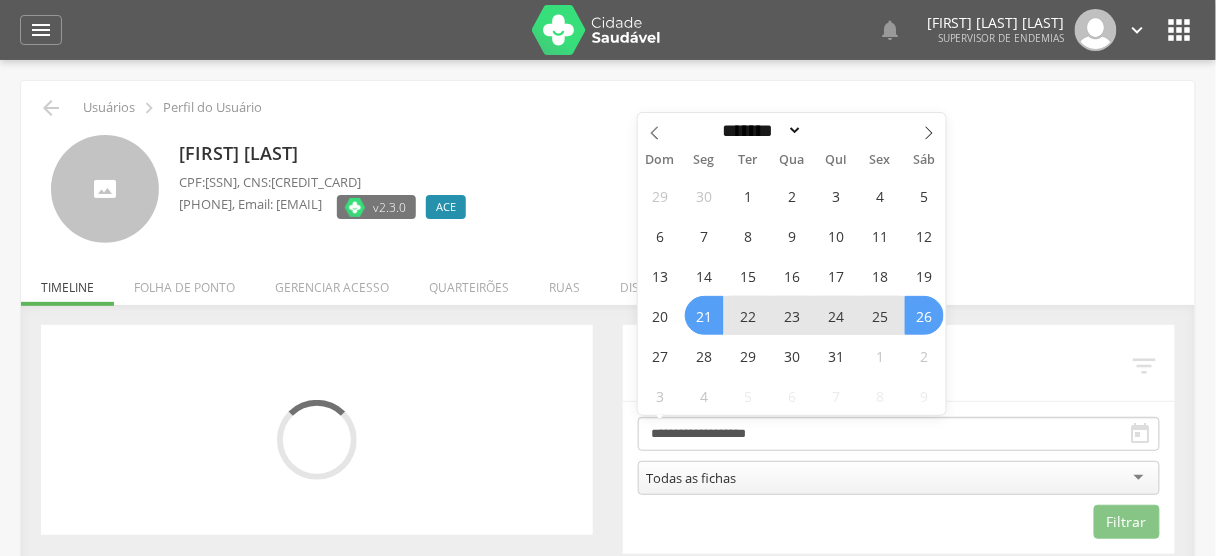click on "26" at bounding box center (924, 315) 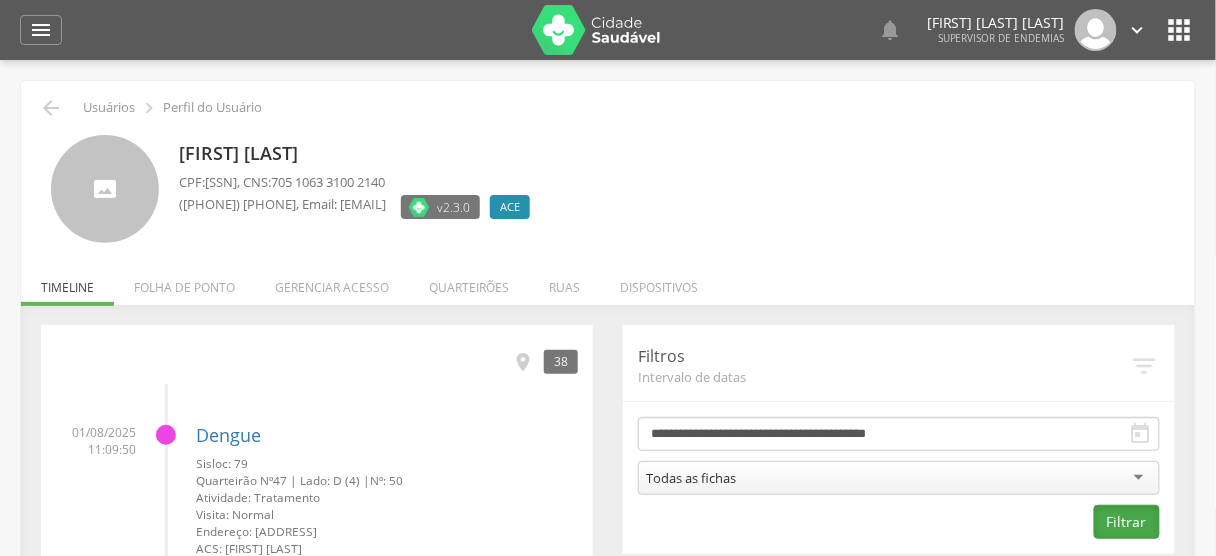 click on "Filtrar" at bounding box center [1127, 522] 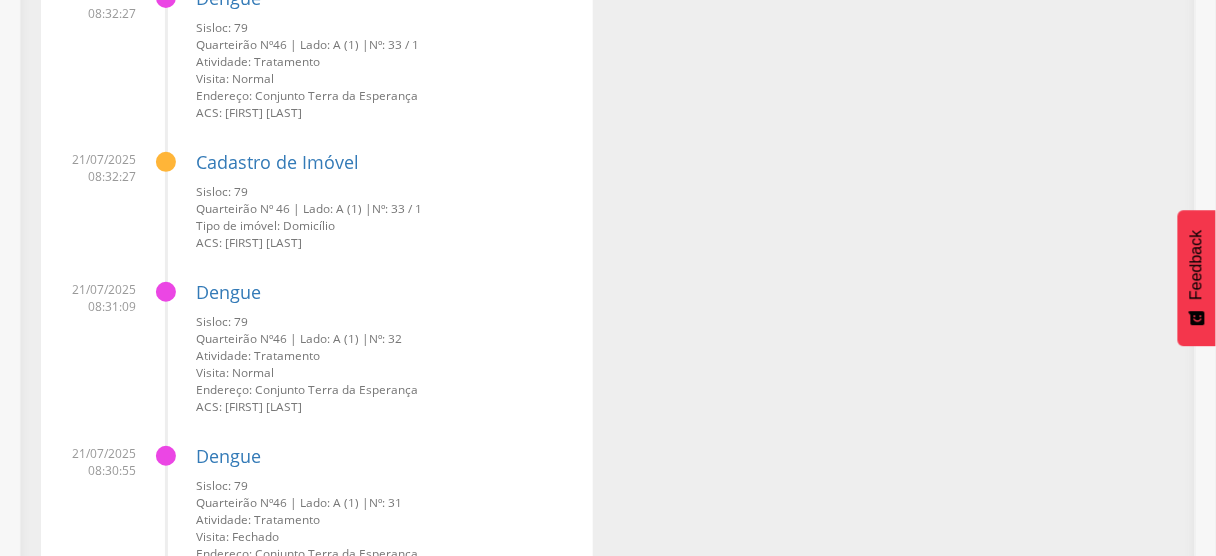 scroll, scrollTop: 28906, scrollLeft: 0, axis: vertical 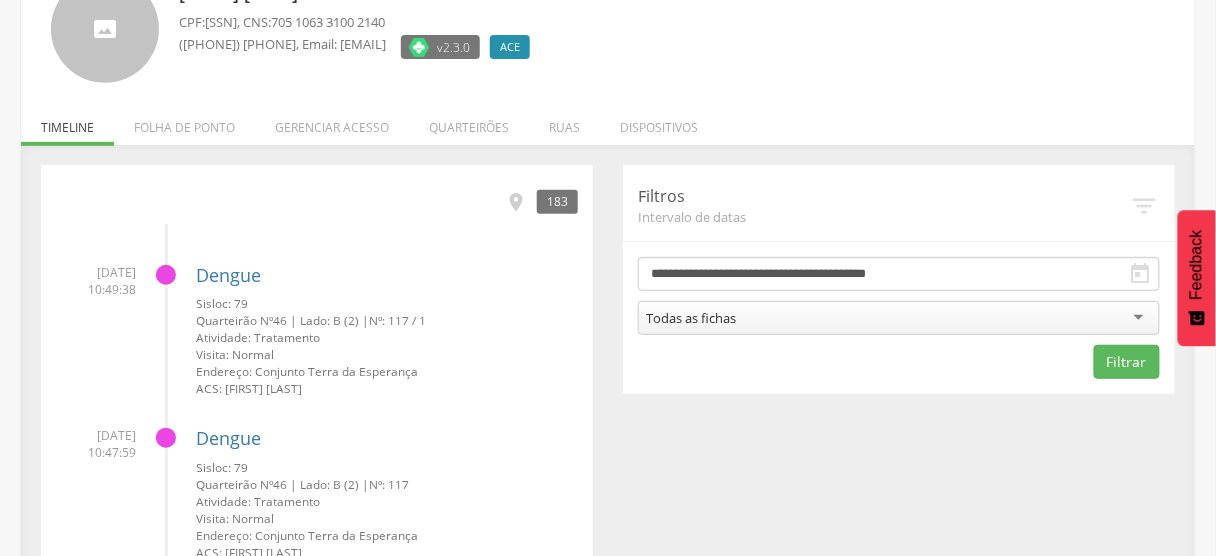 click on "Todas as fichas" at bounding box center [899, 318] 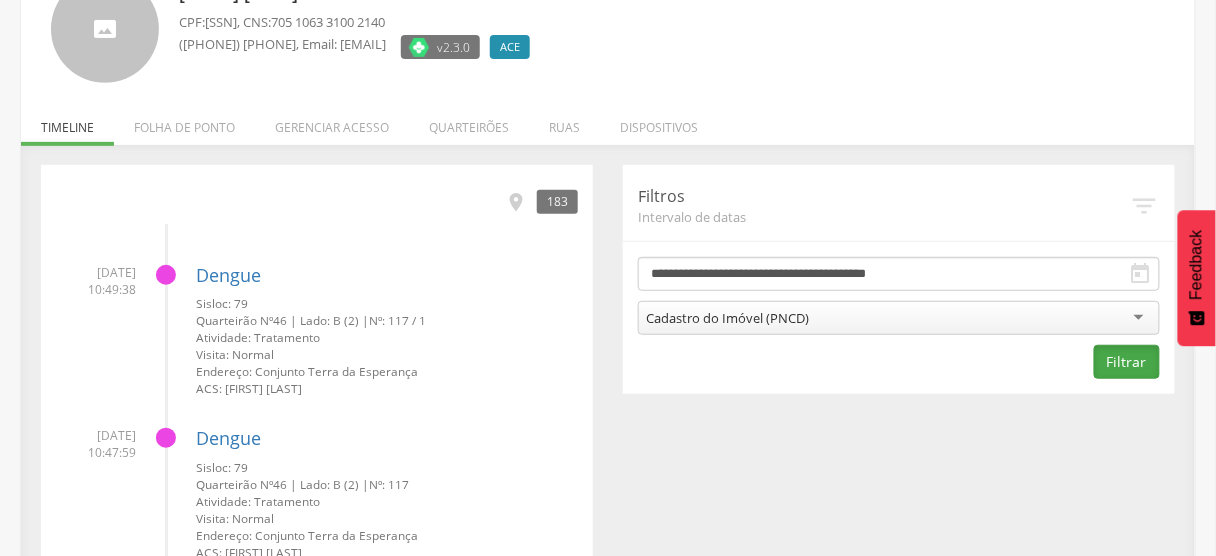 click on "Filtrar" at bounding box center (1127, 362) 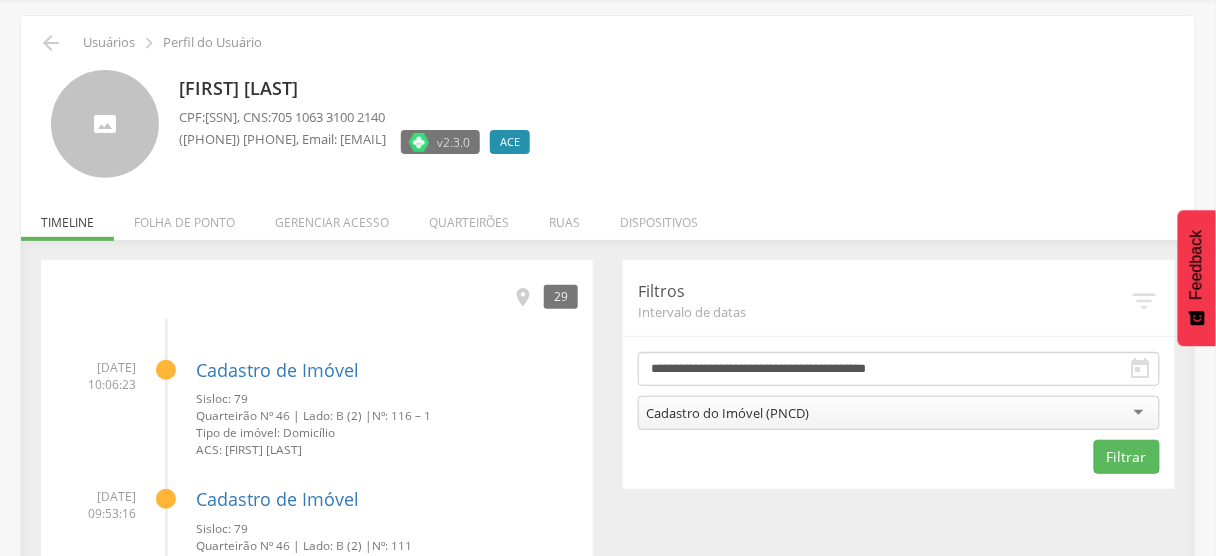 scroll, scrollTop: 160, scrollLeft: 0, axis: vertical 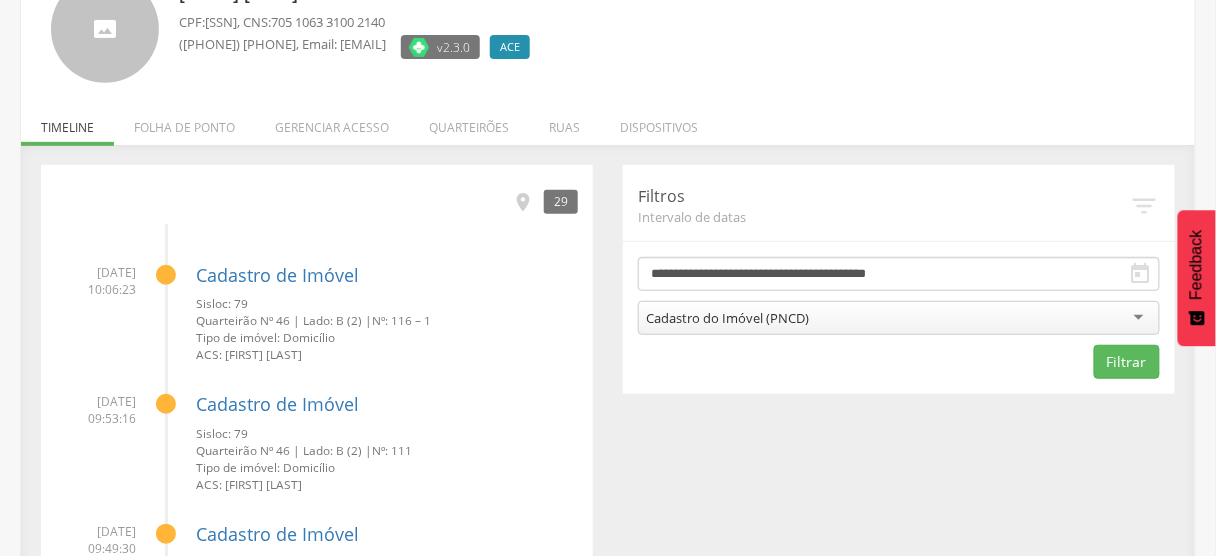 click on "Cadastro do Imóvel (PNCD)" at bounding box center [899, 318] 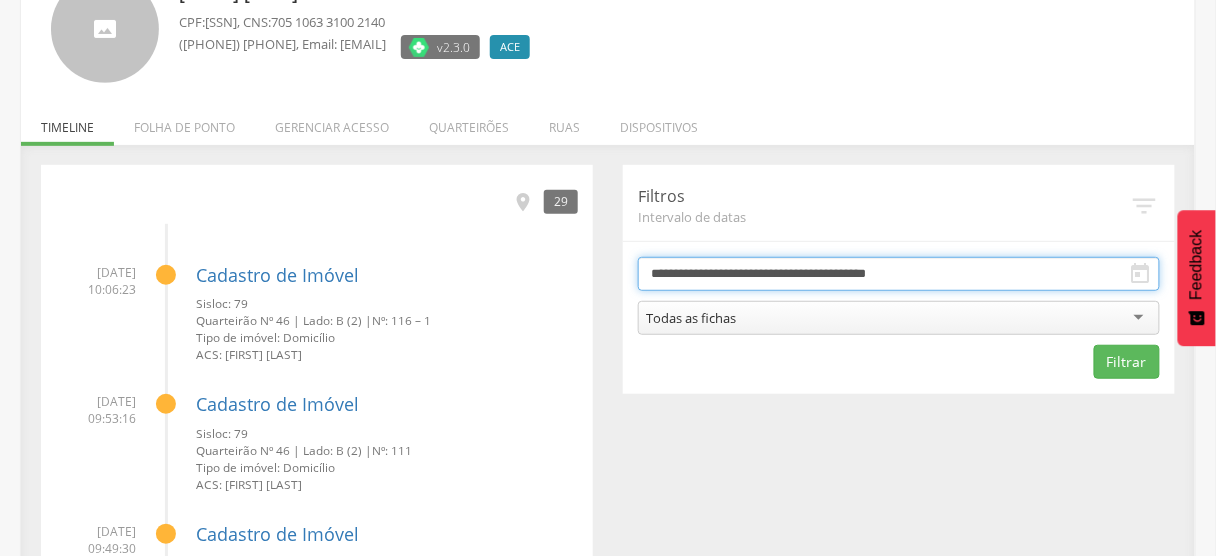 click on "**********" at bounding box center [899, 274] 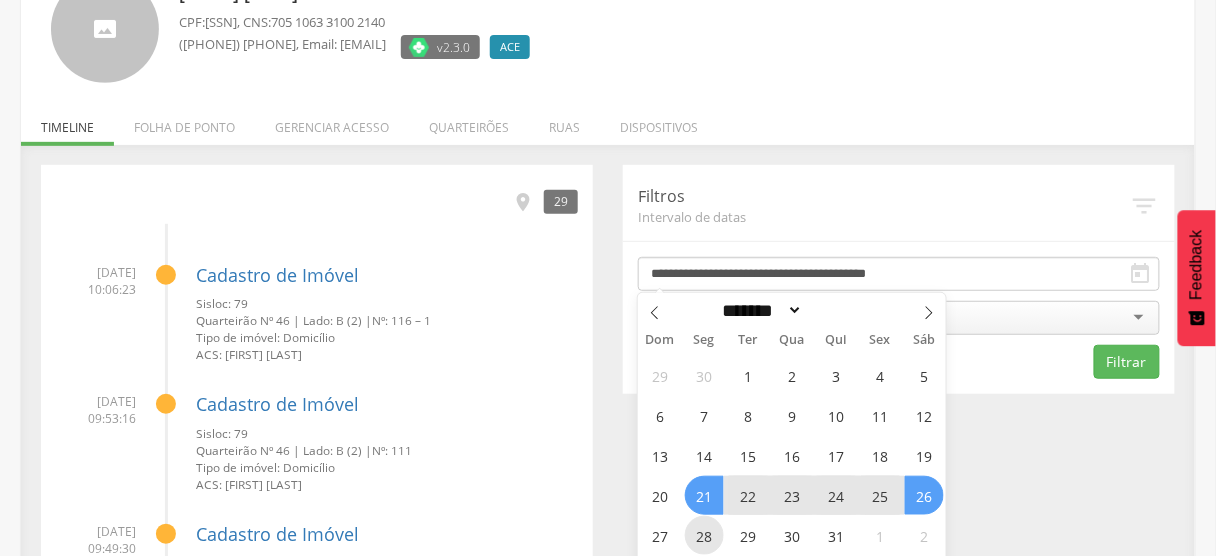 click on "28" at bounding box center (704, 535) 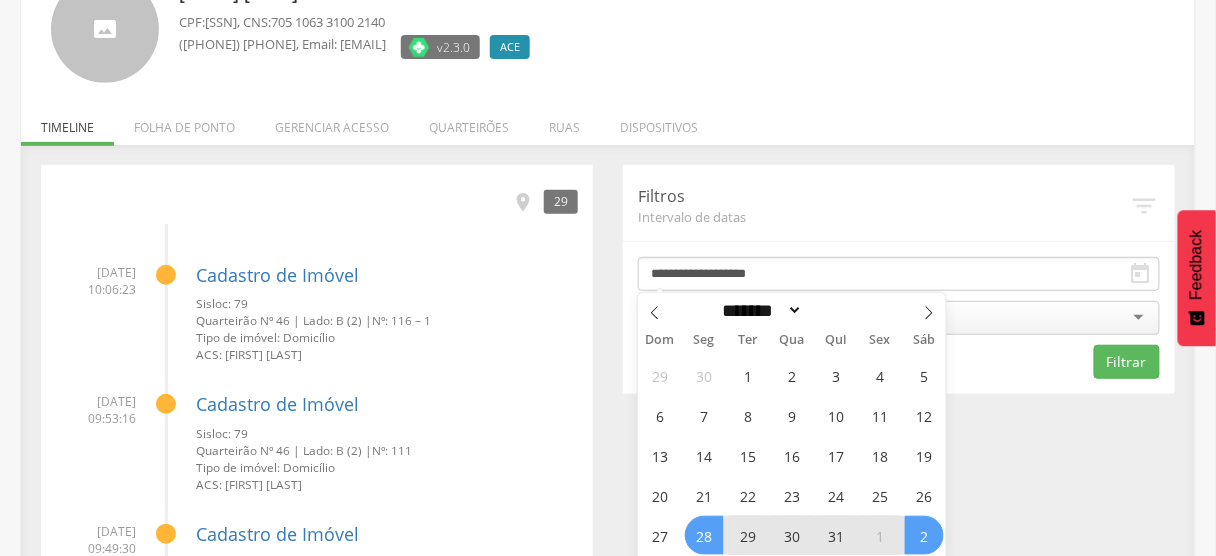 click on "2" at bounding box center (924, 535) 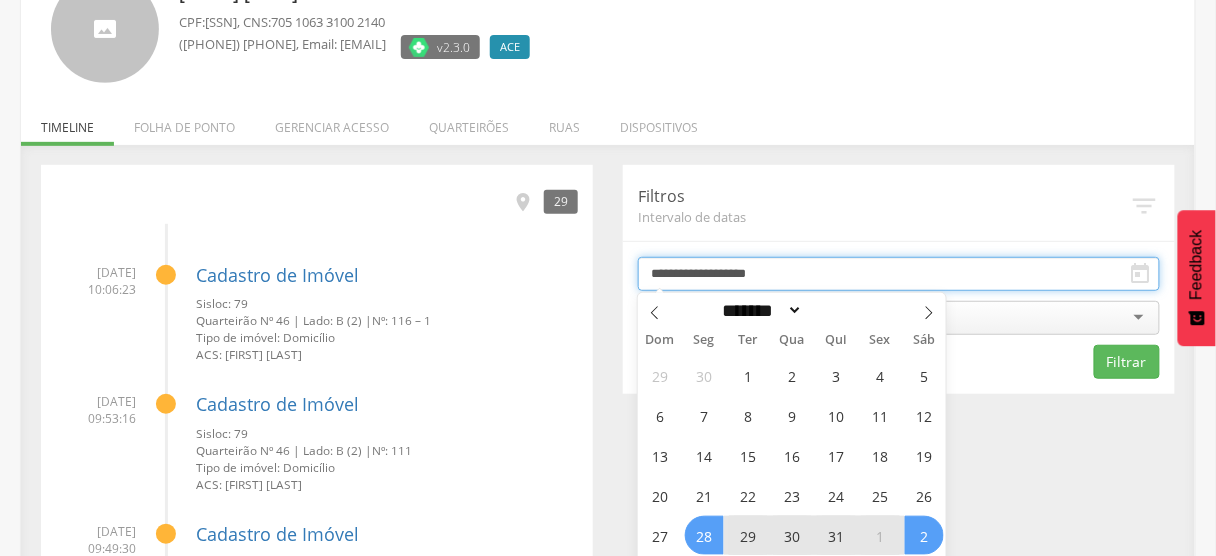 type on "**********" 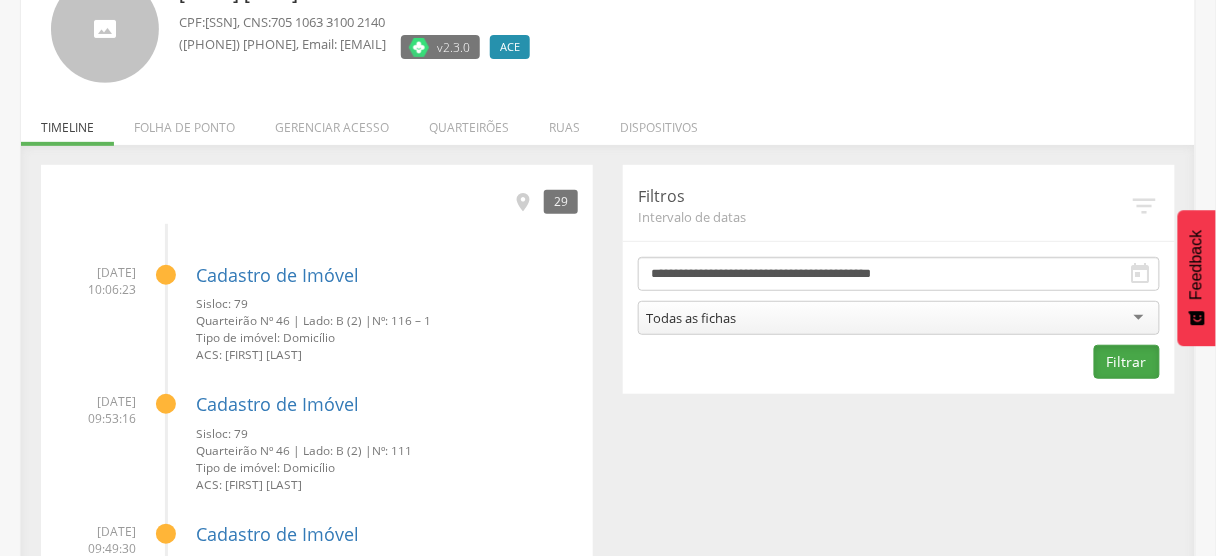 click on "Filtrar" at bounding box center [1127, 362] 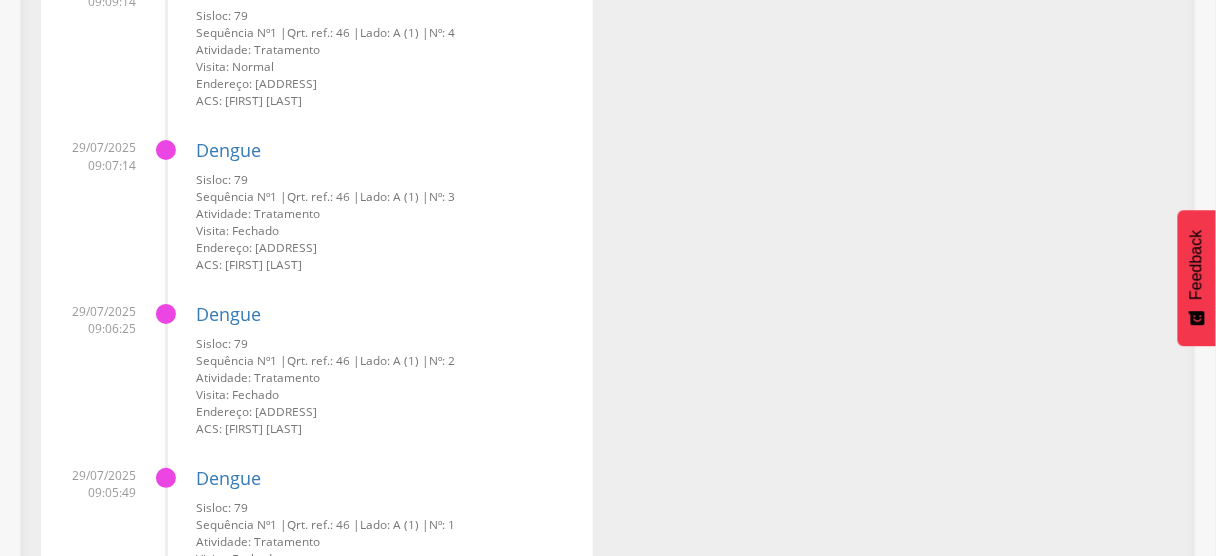 scroll, scrollTop: 17104, scrollLeft: 0, axis: vertical 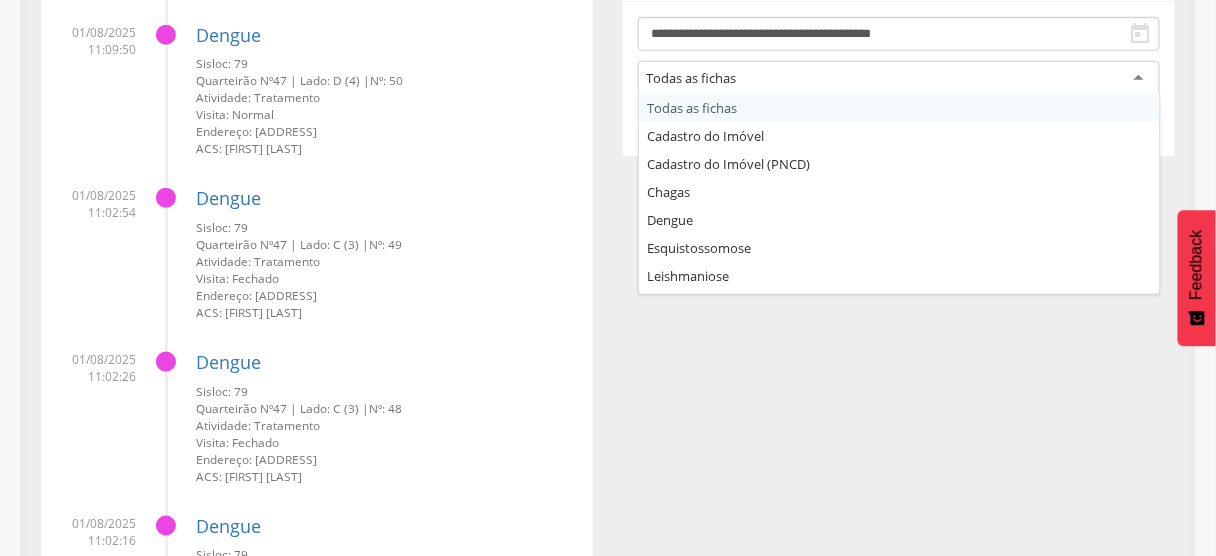 click on "Todas as fichas" at bounding box center (899, 79) 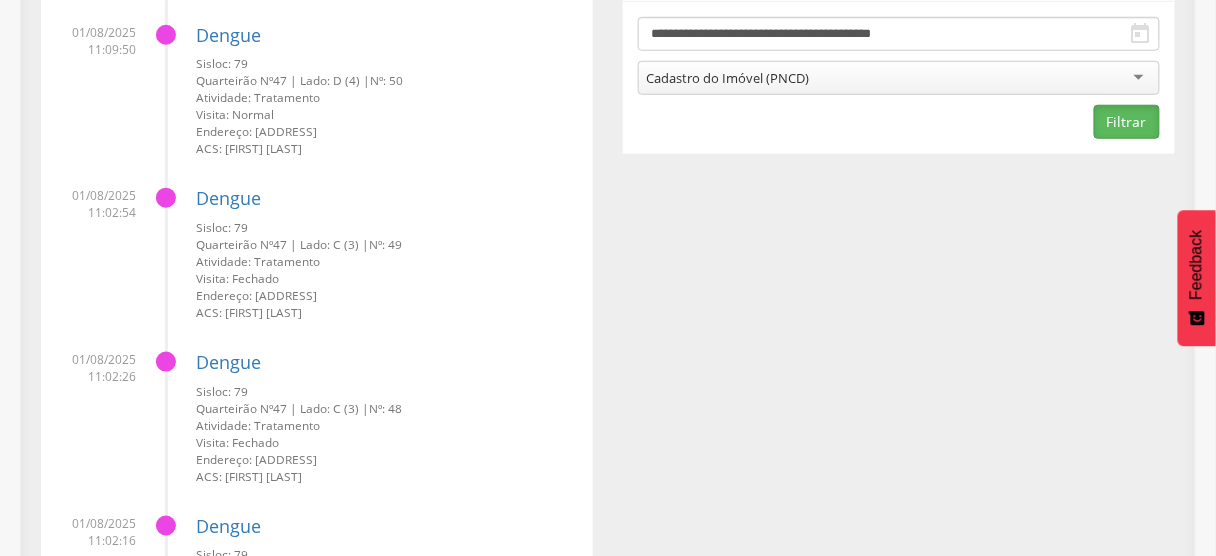 click on "Filtrar" at bounding box center [1127, 122] 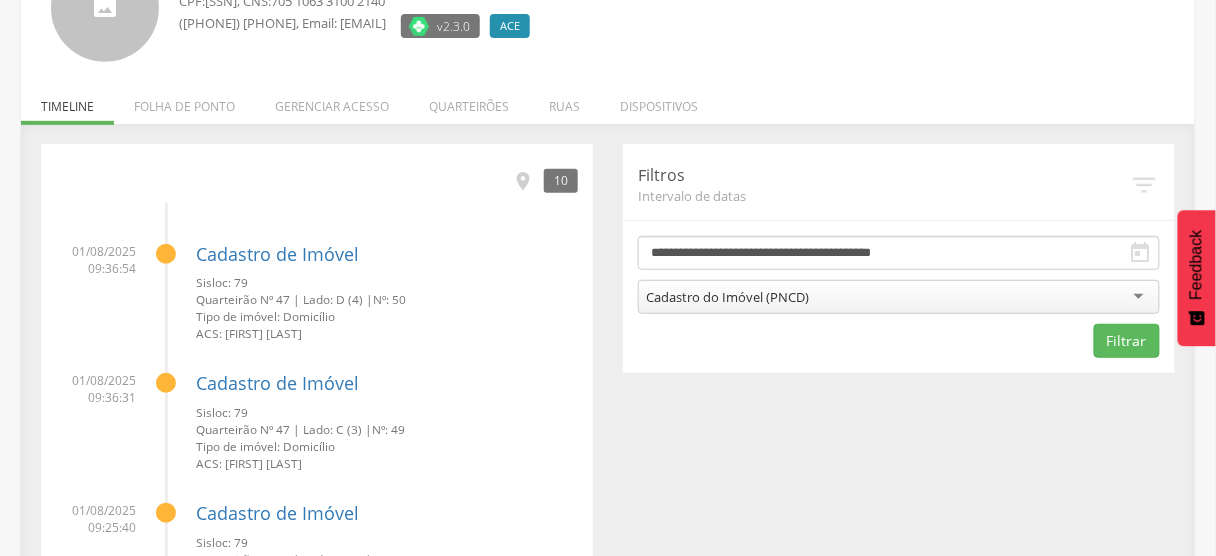 scroll, scrollTop: 160, scrollLeft: 0, axis: vertical 